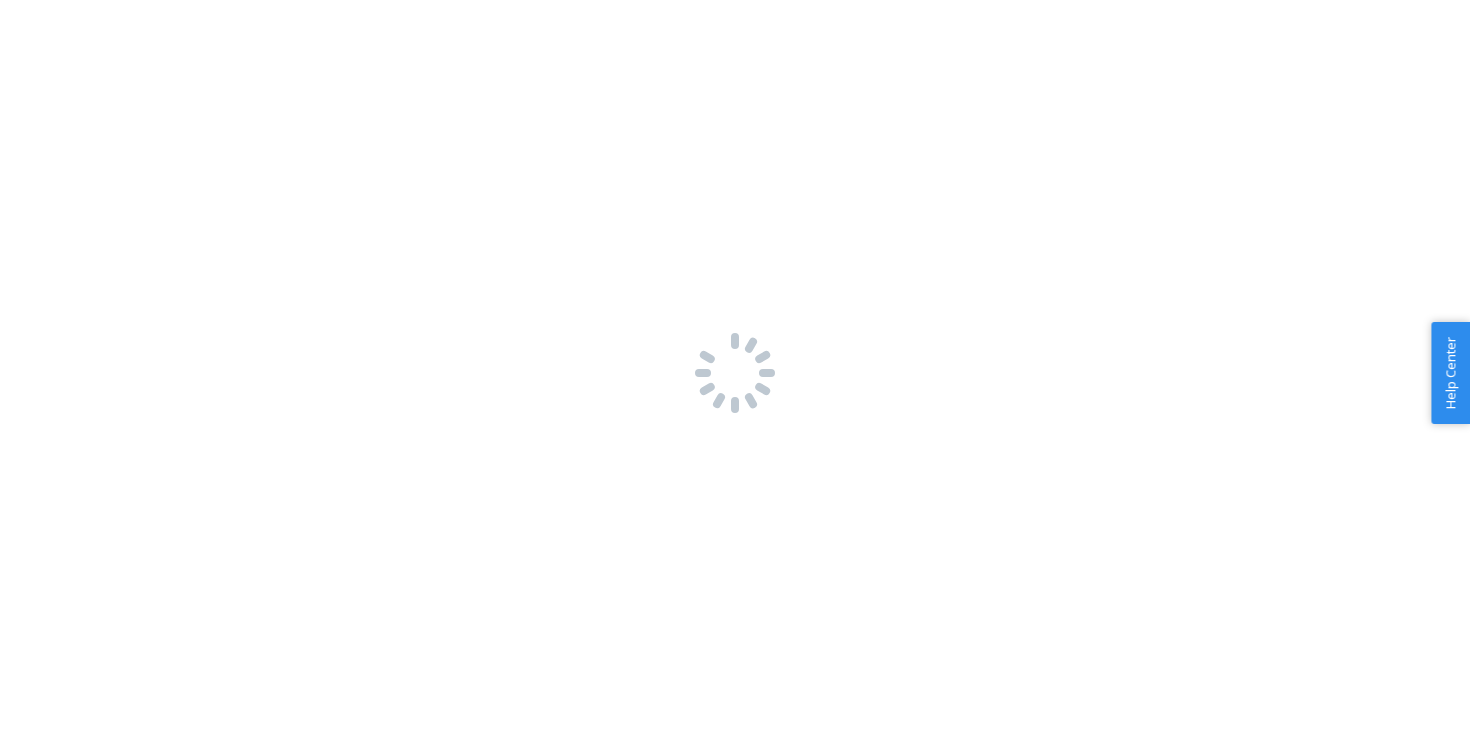 scroll, scrollTop: 0, scrollLeft: 0, axis: both 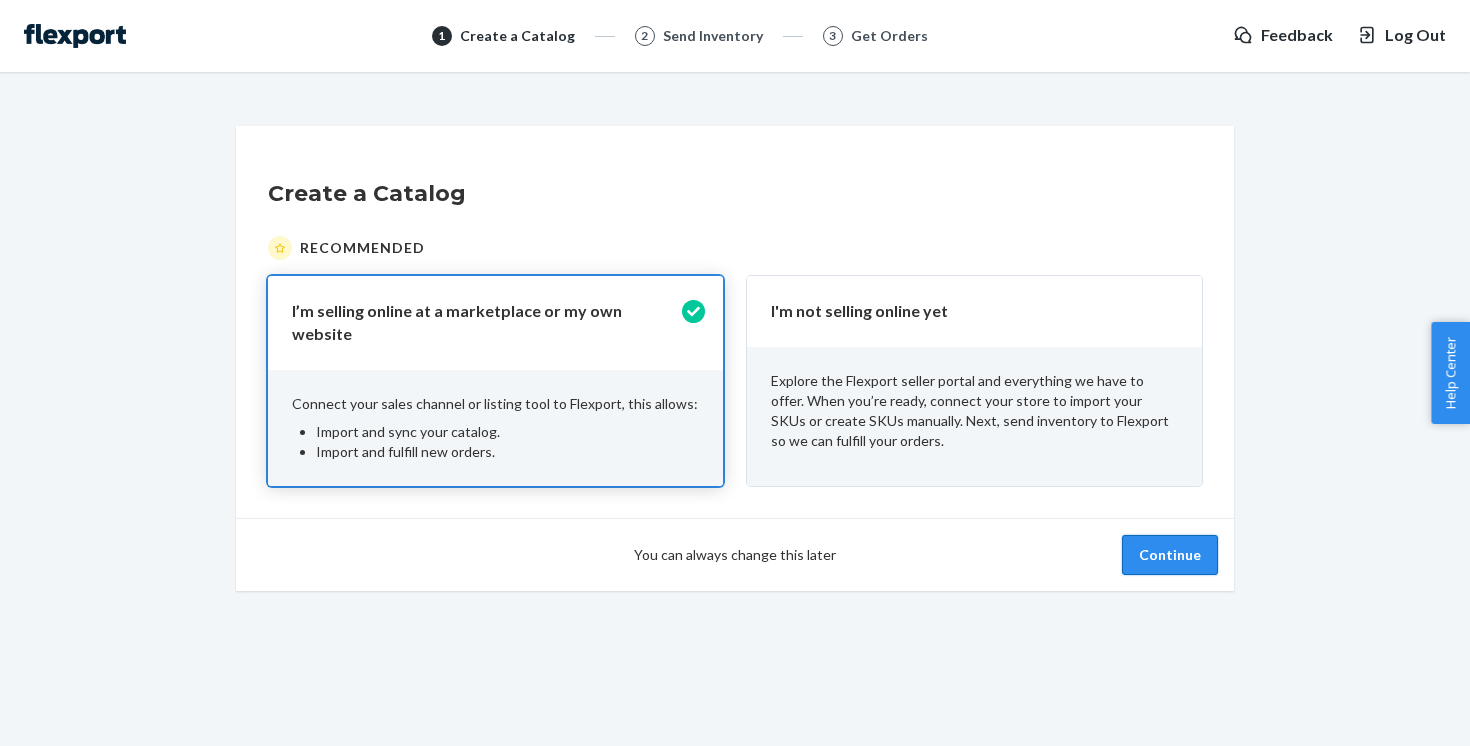 click on "Continue" at bounding box center (1170, 555) 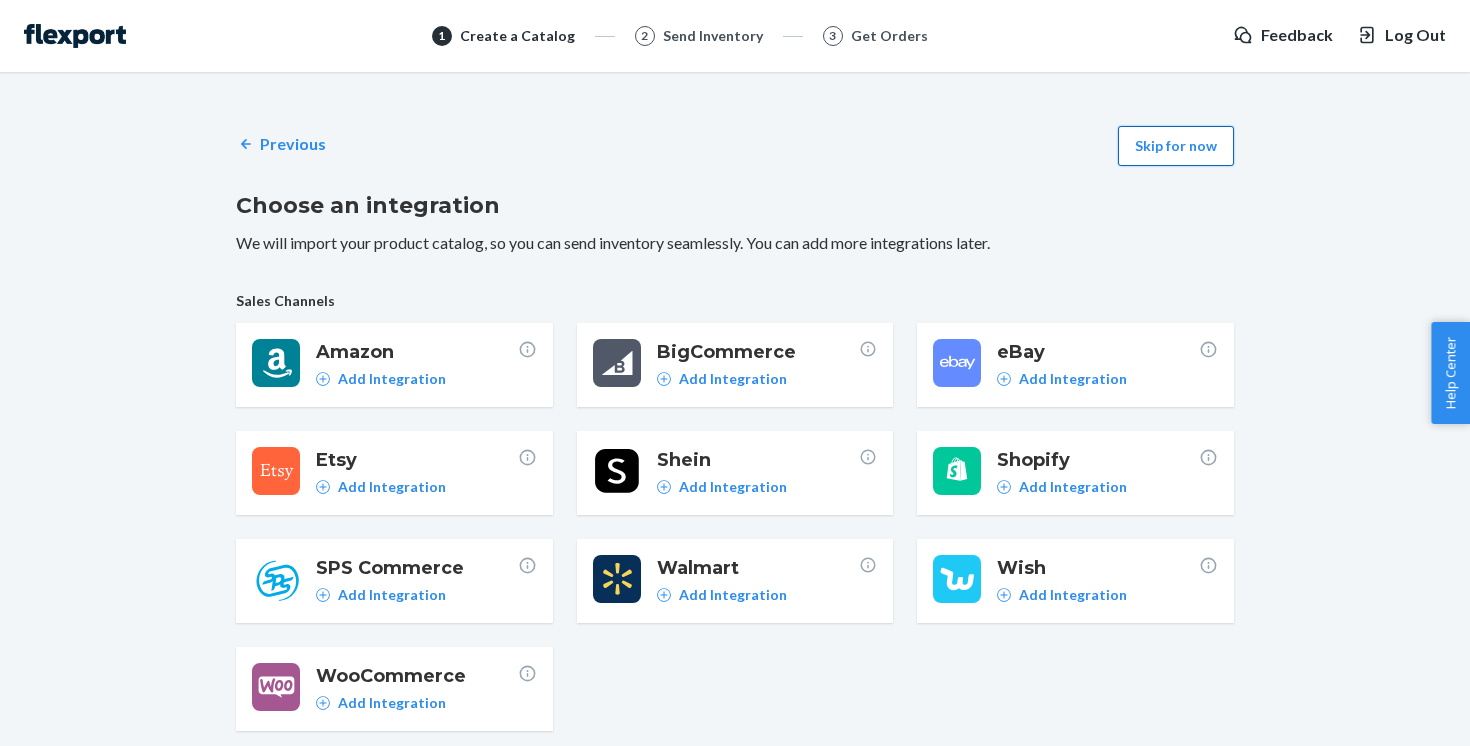 click on "Skip for now" at bounding box center (1176, 146) 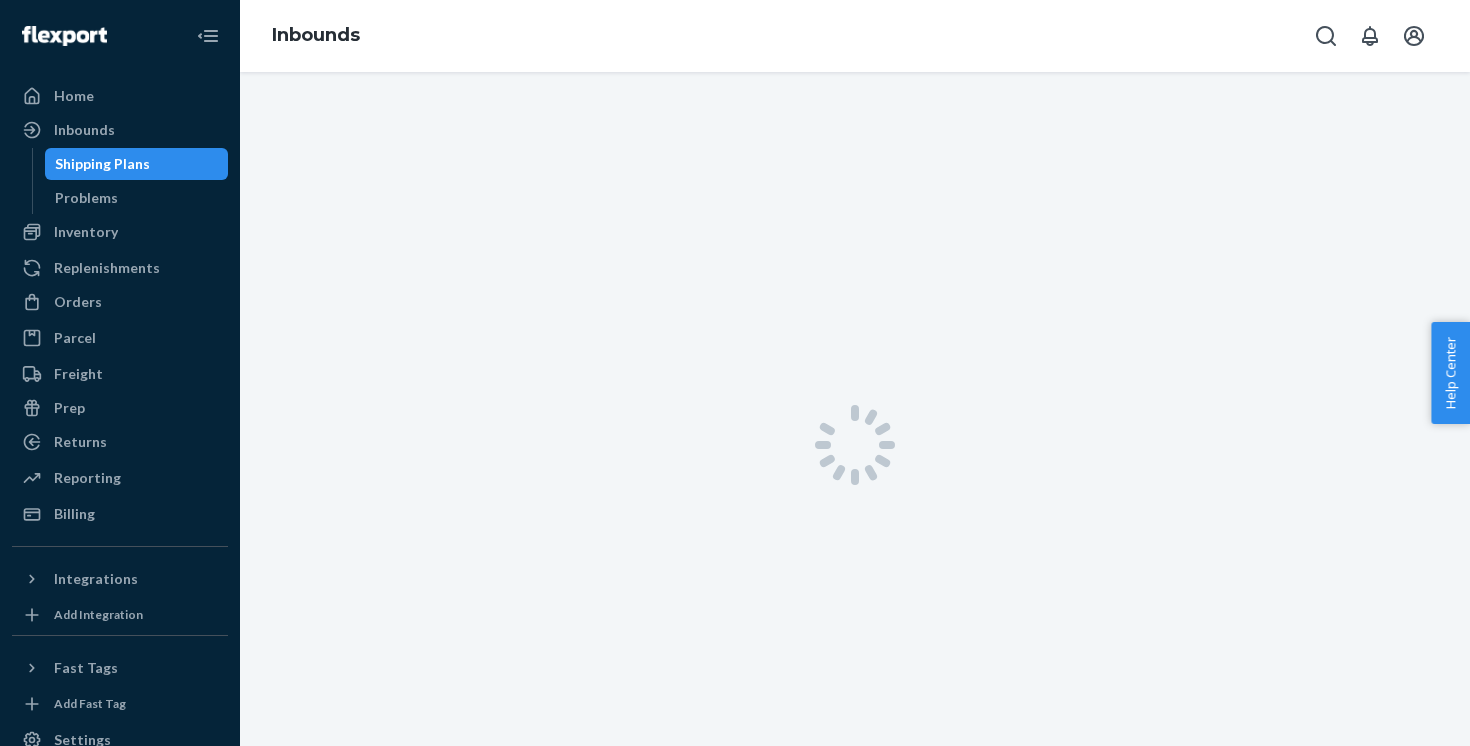 scroll, scrollTop: 0, scrollLeft: 0, axis: both 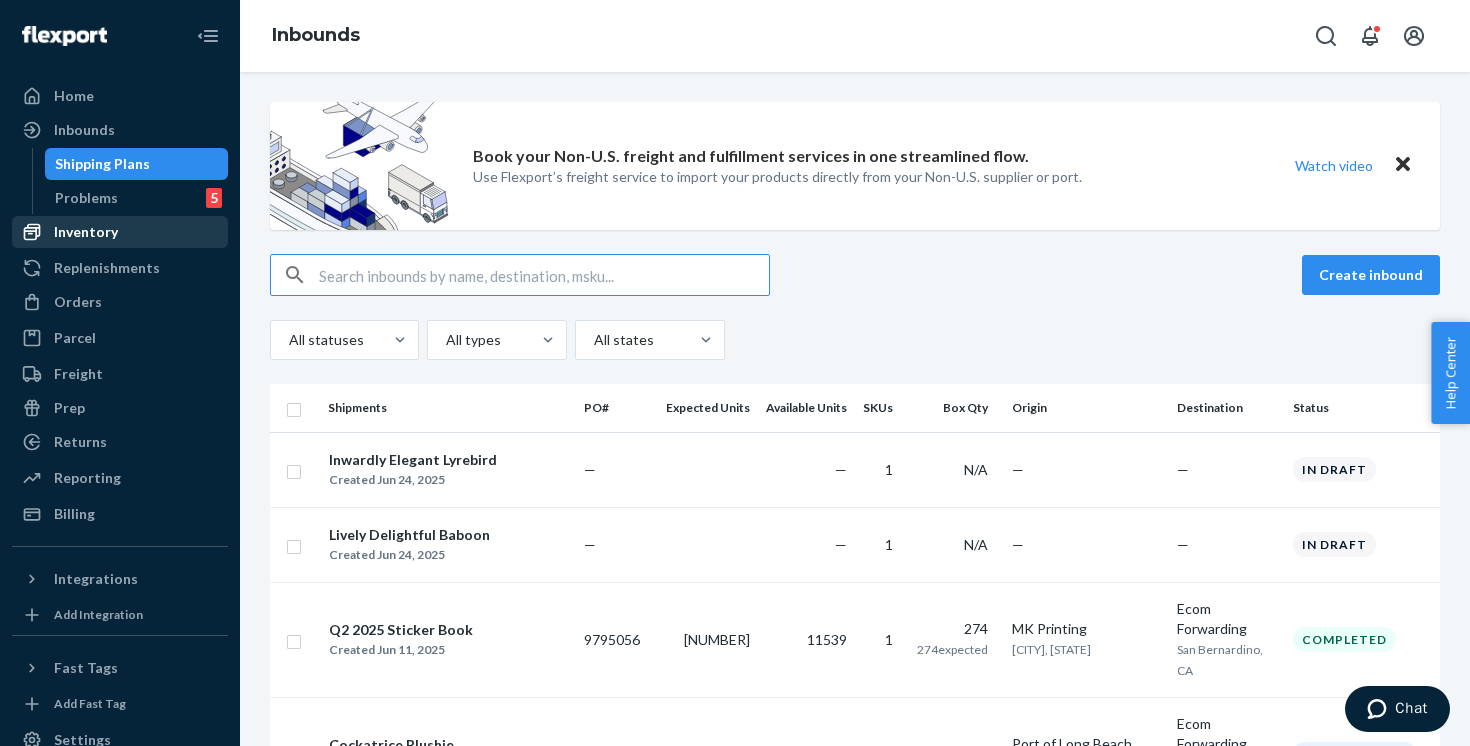 click on "Inventory" at bounding box center (120, 232) 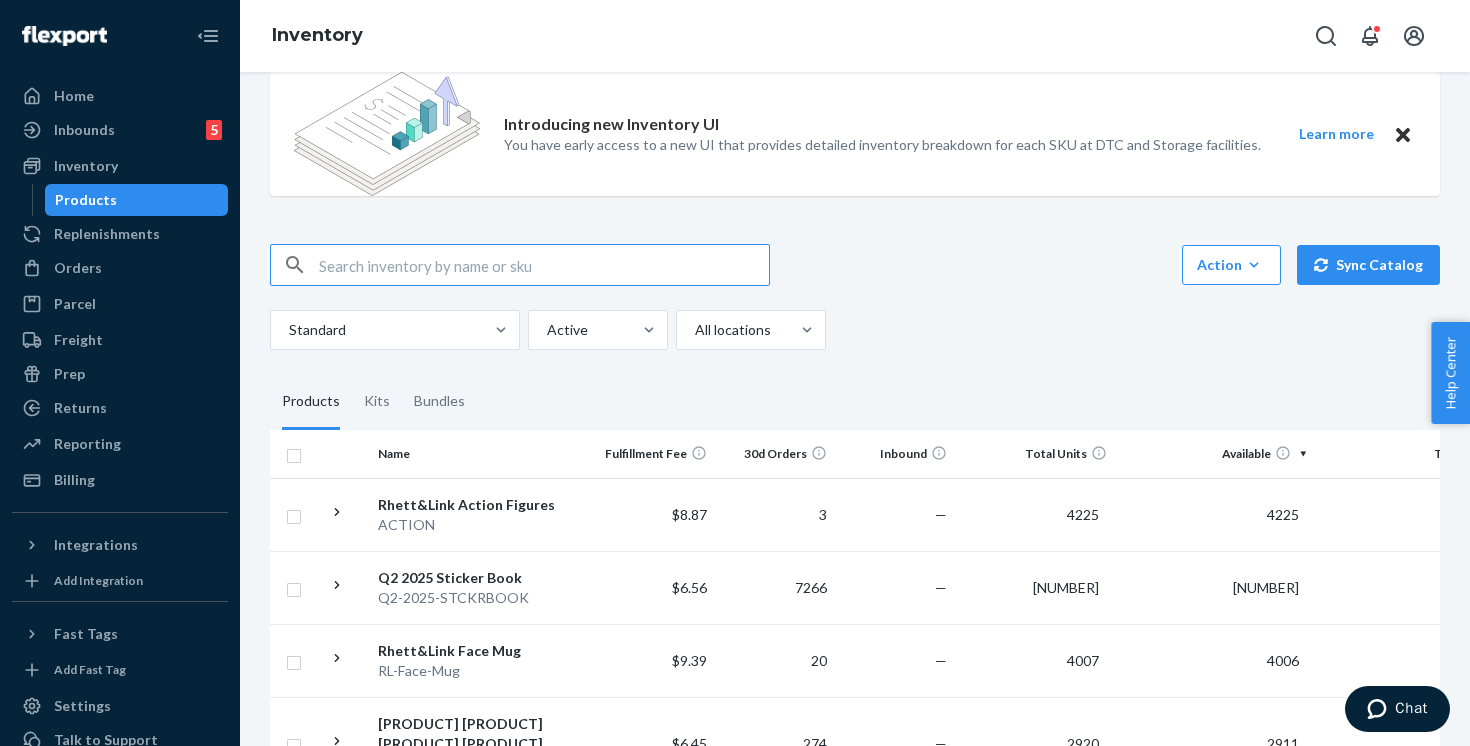 scroll, scrollTop: 208, scrollLeft: 0, axis: vertical 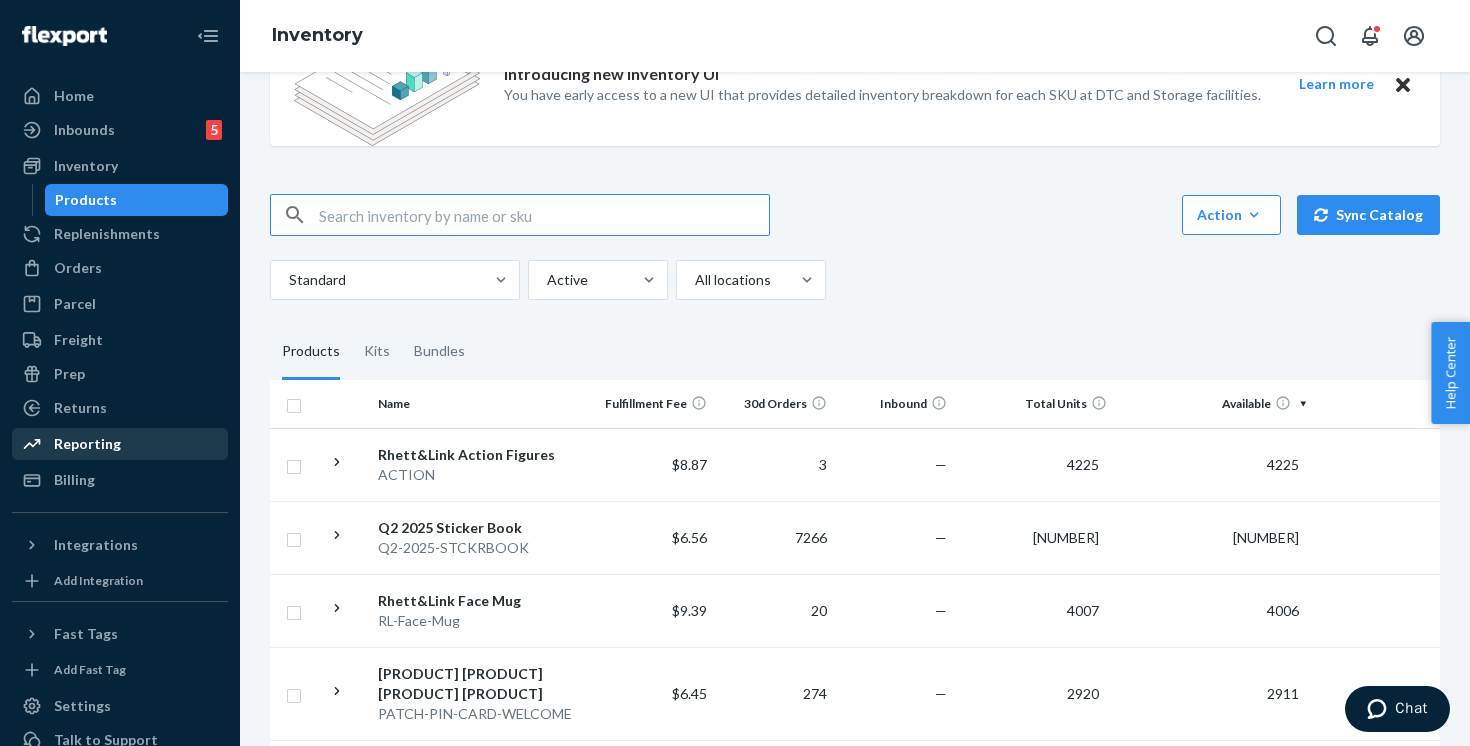 click on "Reporting" at bounding box center (87, 444) 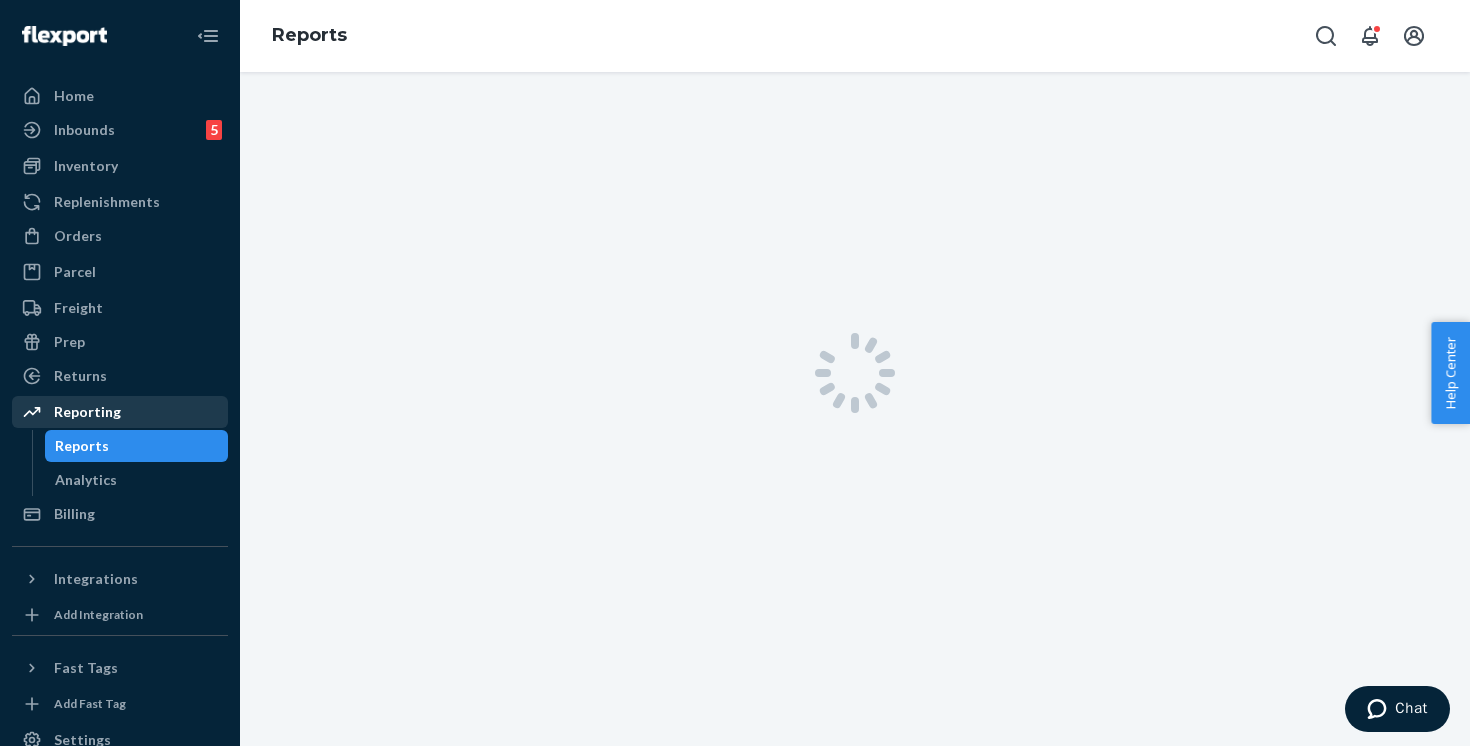 scroll, scrollTop: 0, scrollLeft: 0, axis: both 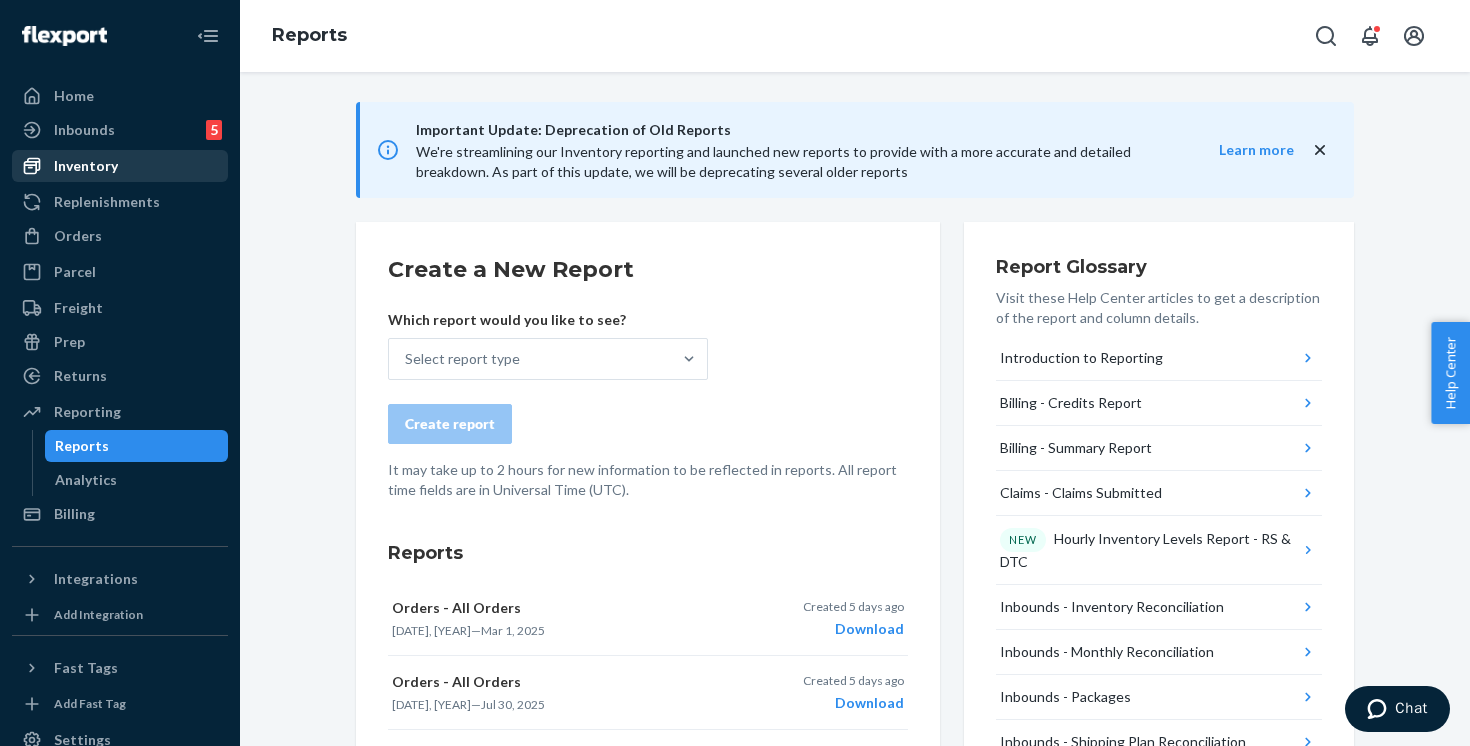 click on "Inventory" at bounding box center [120, 166] 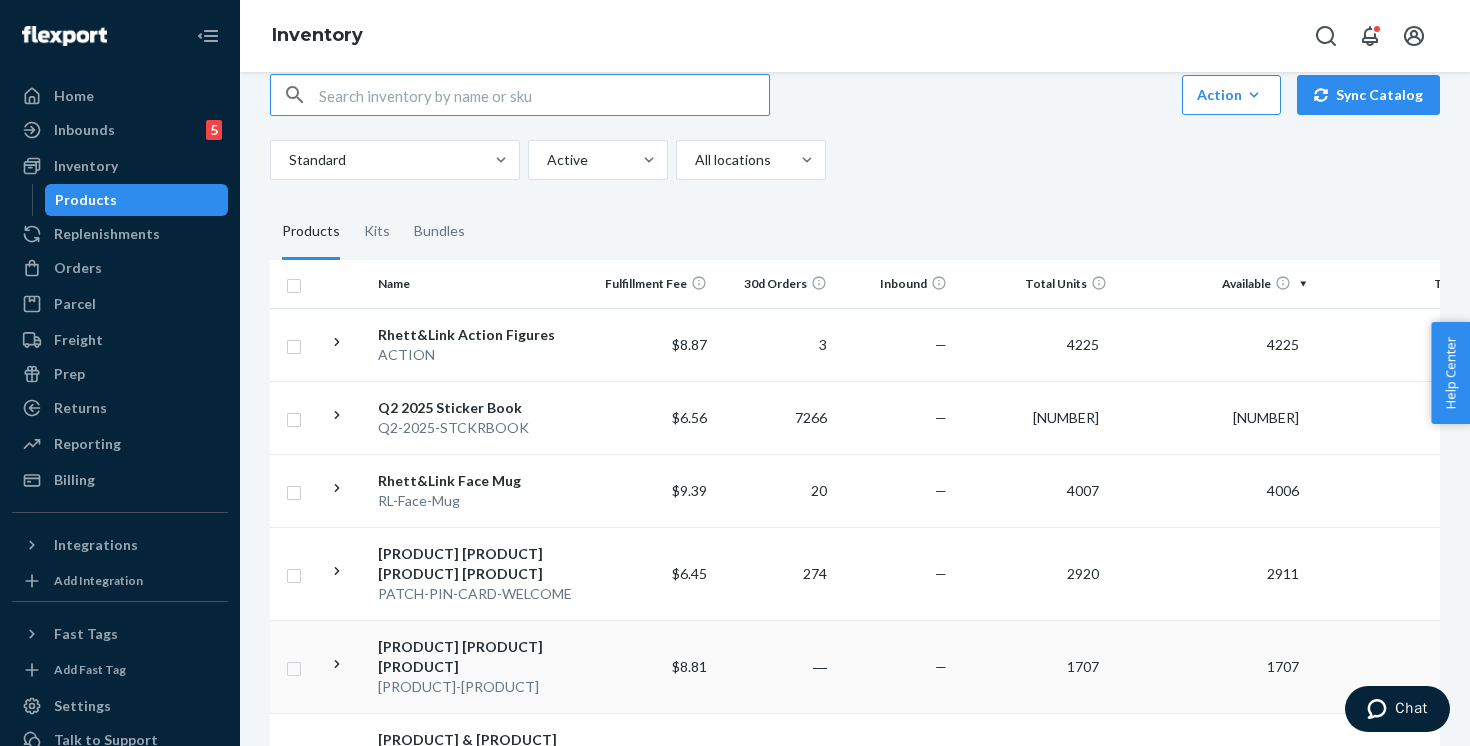 scroll, scrollTop: 293, scrollLeft: 0, axis: vertical 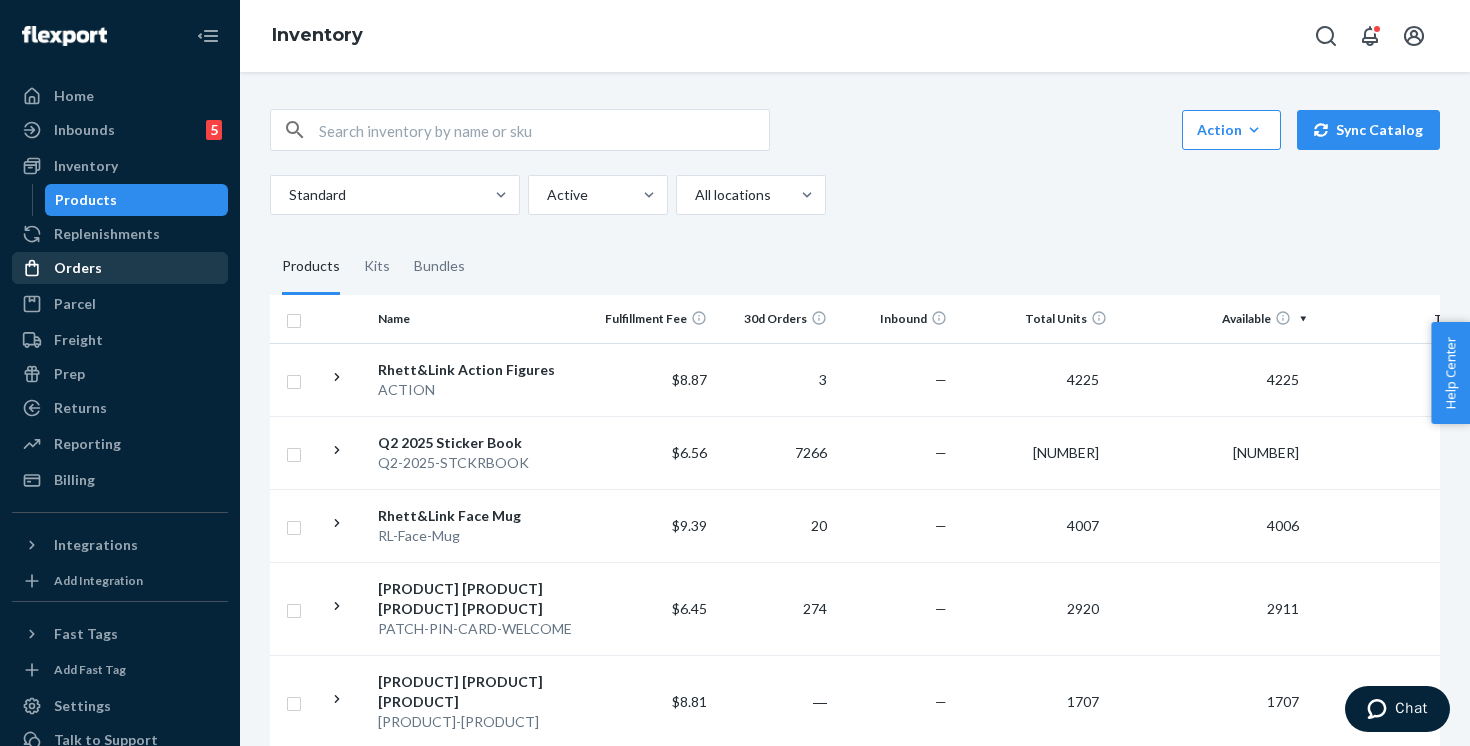 click on "Orders" at bounding box center (120, 268) 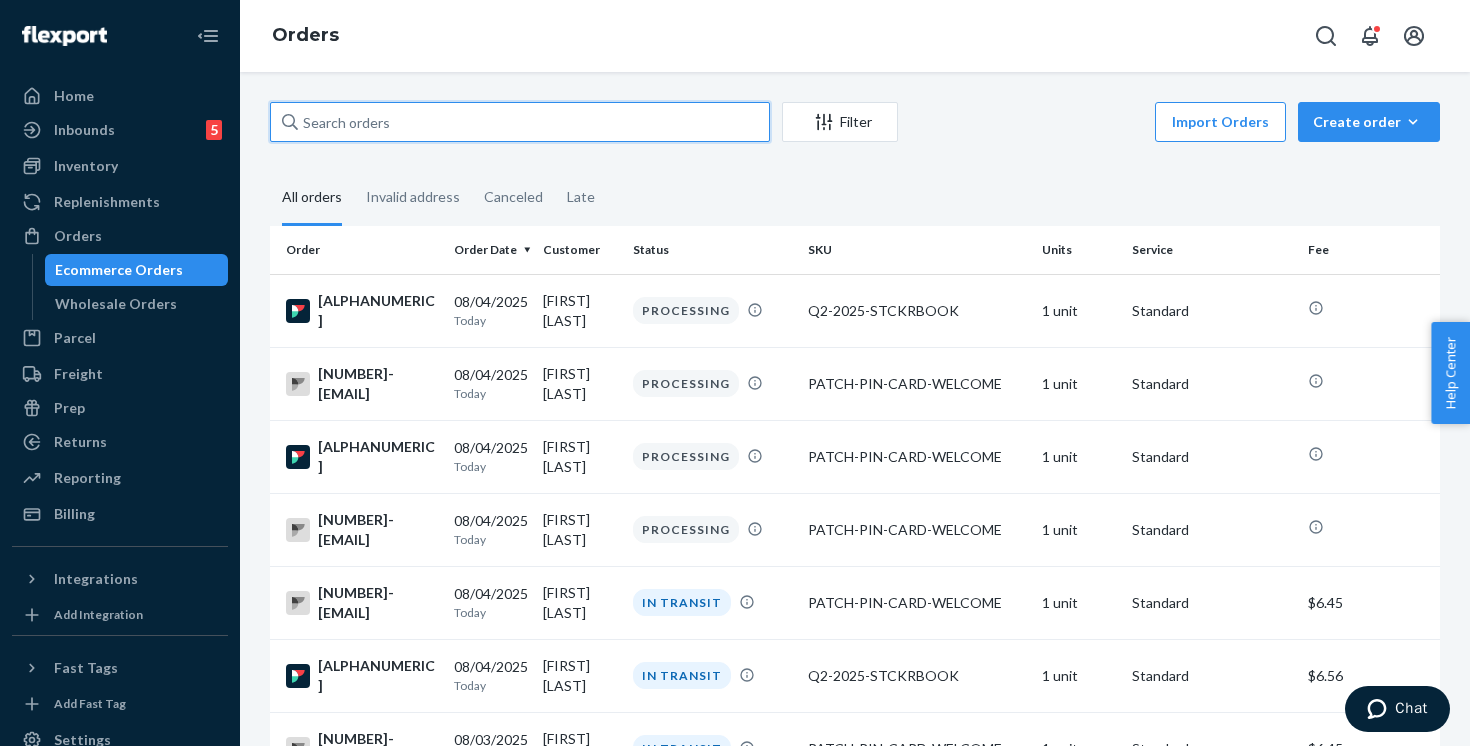click at bounding box center [520, 122] 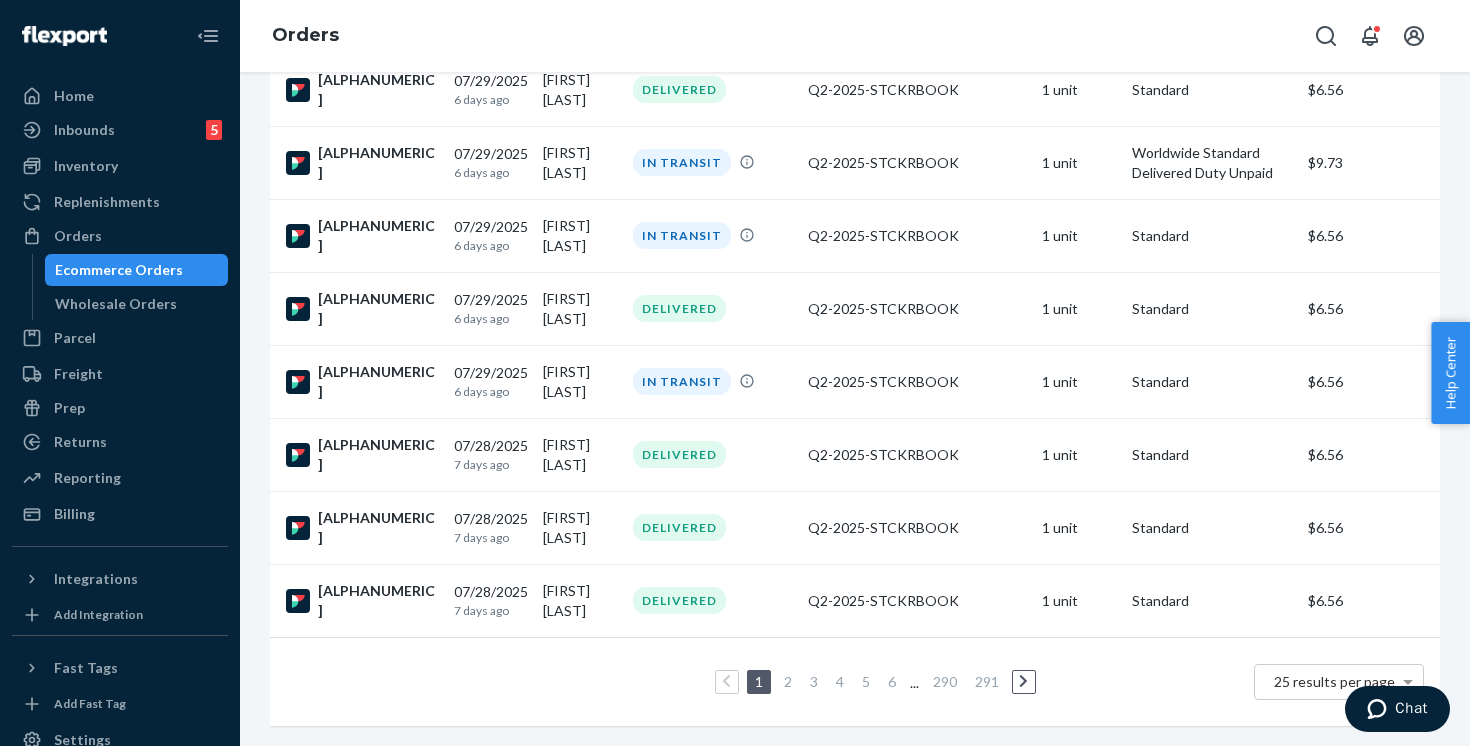 scroll, scrollTop: 0, scrollLeft: 0, axis: both 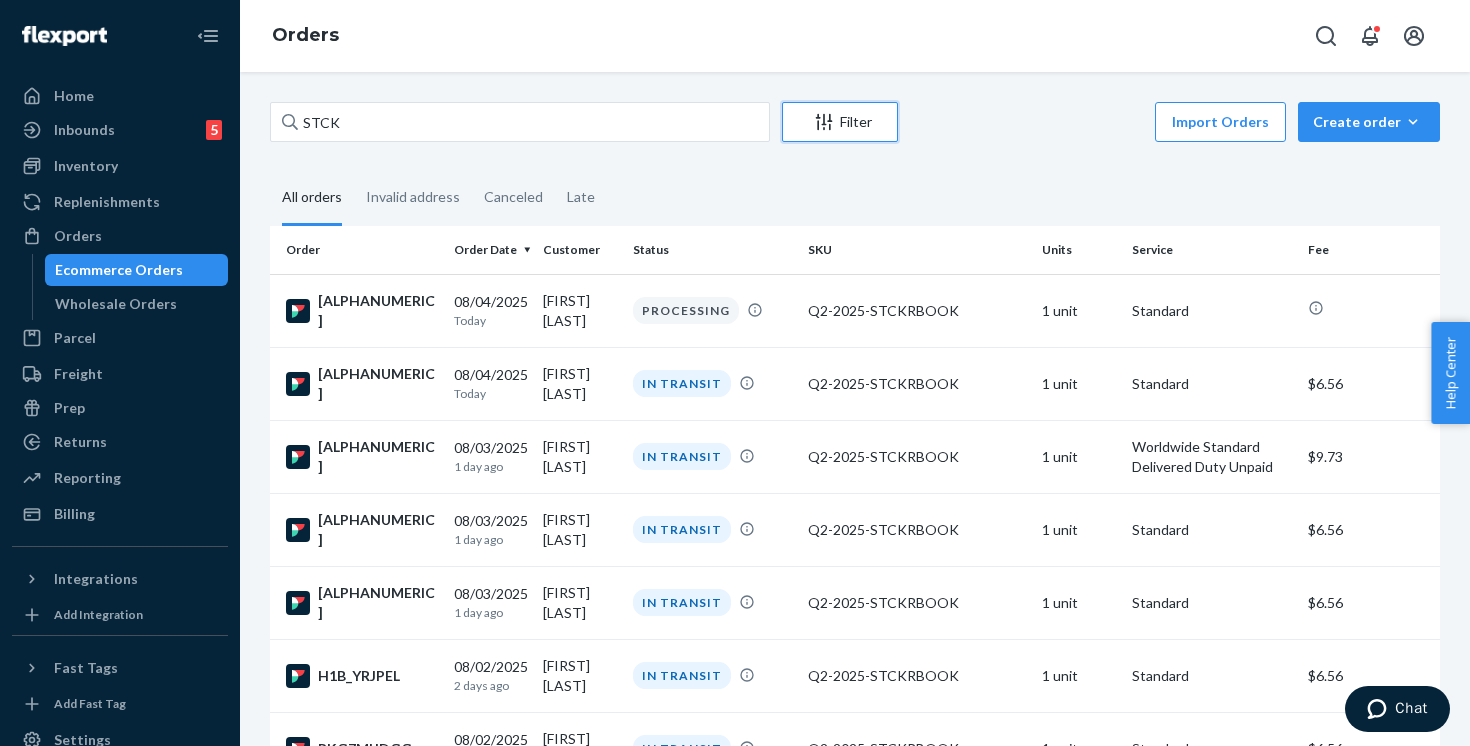 click on "Filter" at bounding box center (840, 122) 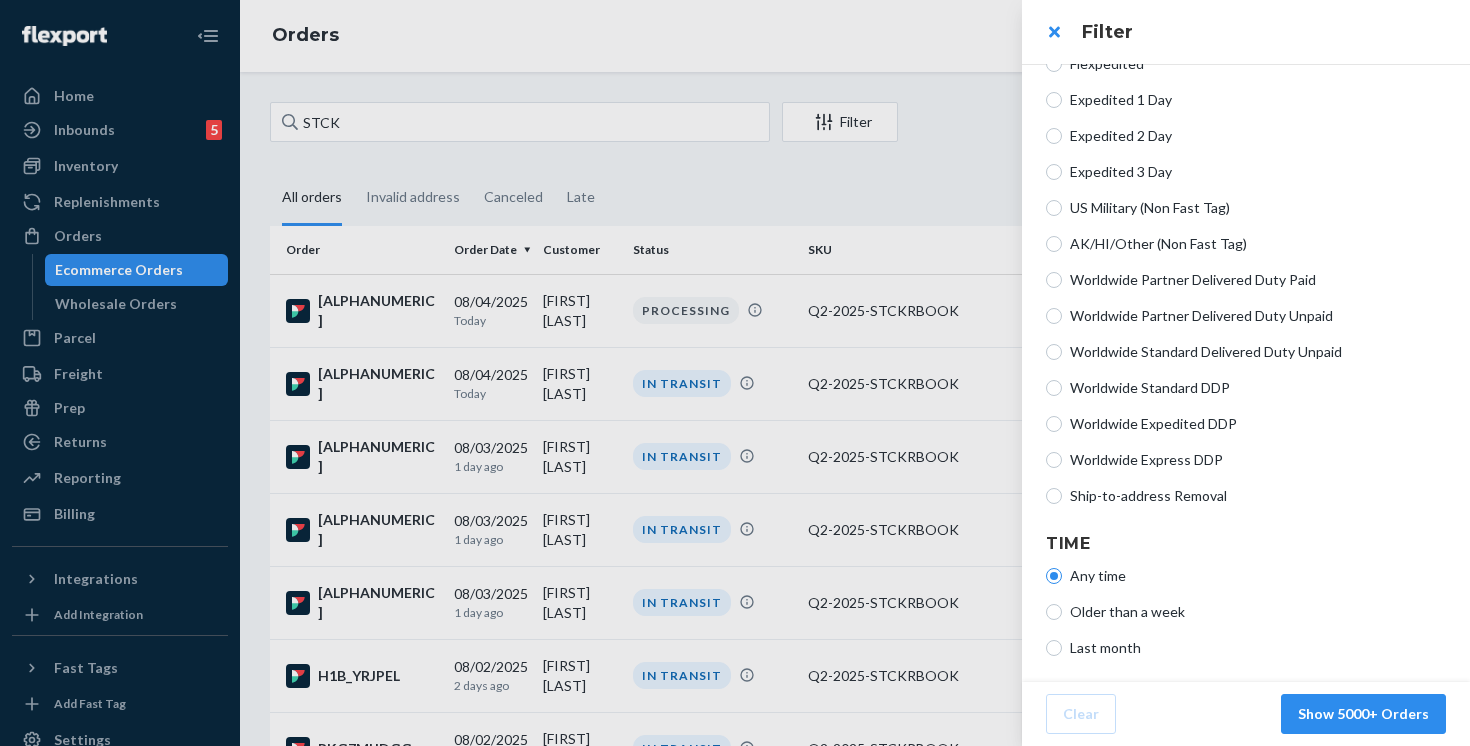 scroll, scrollTop: 0, scrollLeft: 0, axis: both 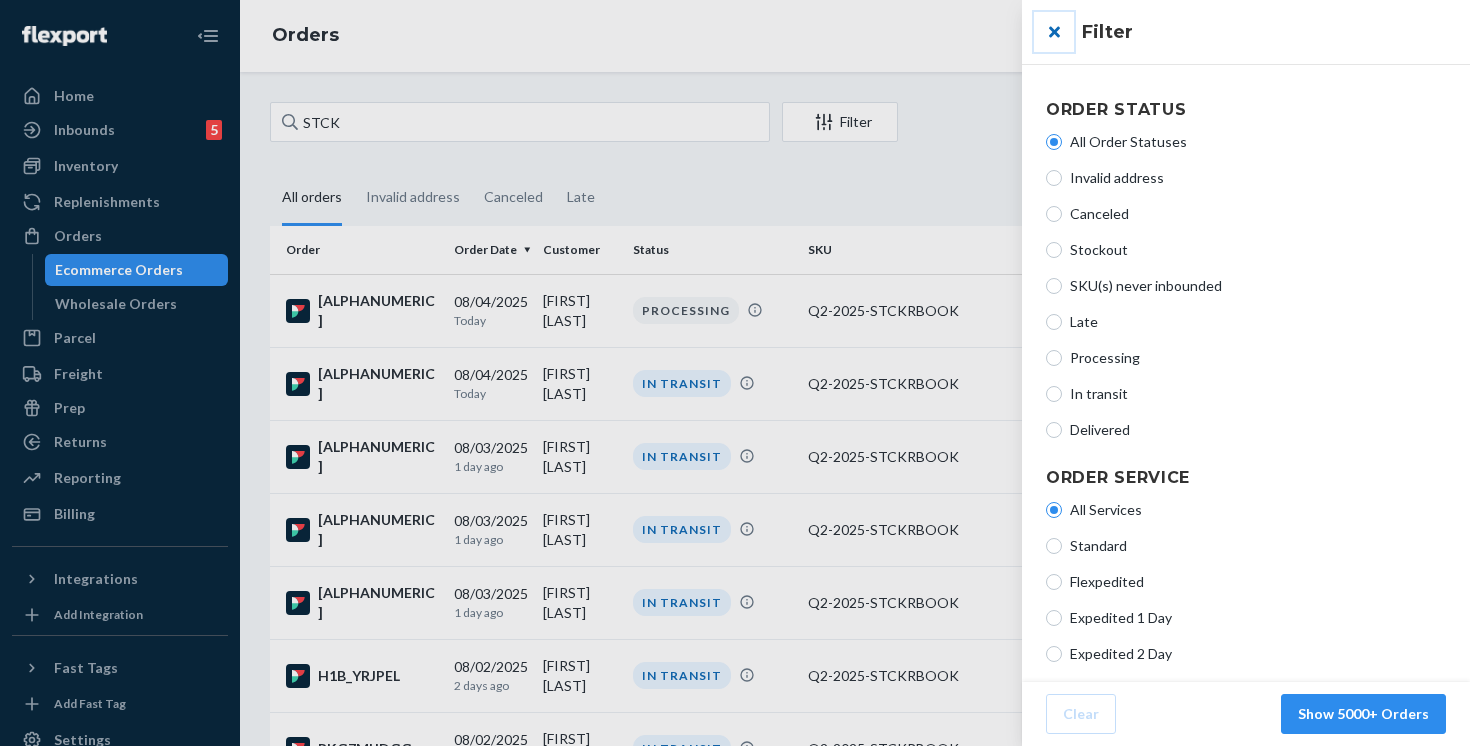 click at bounding box center [1054, 32] 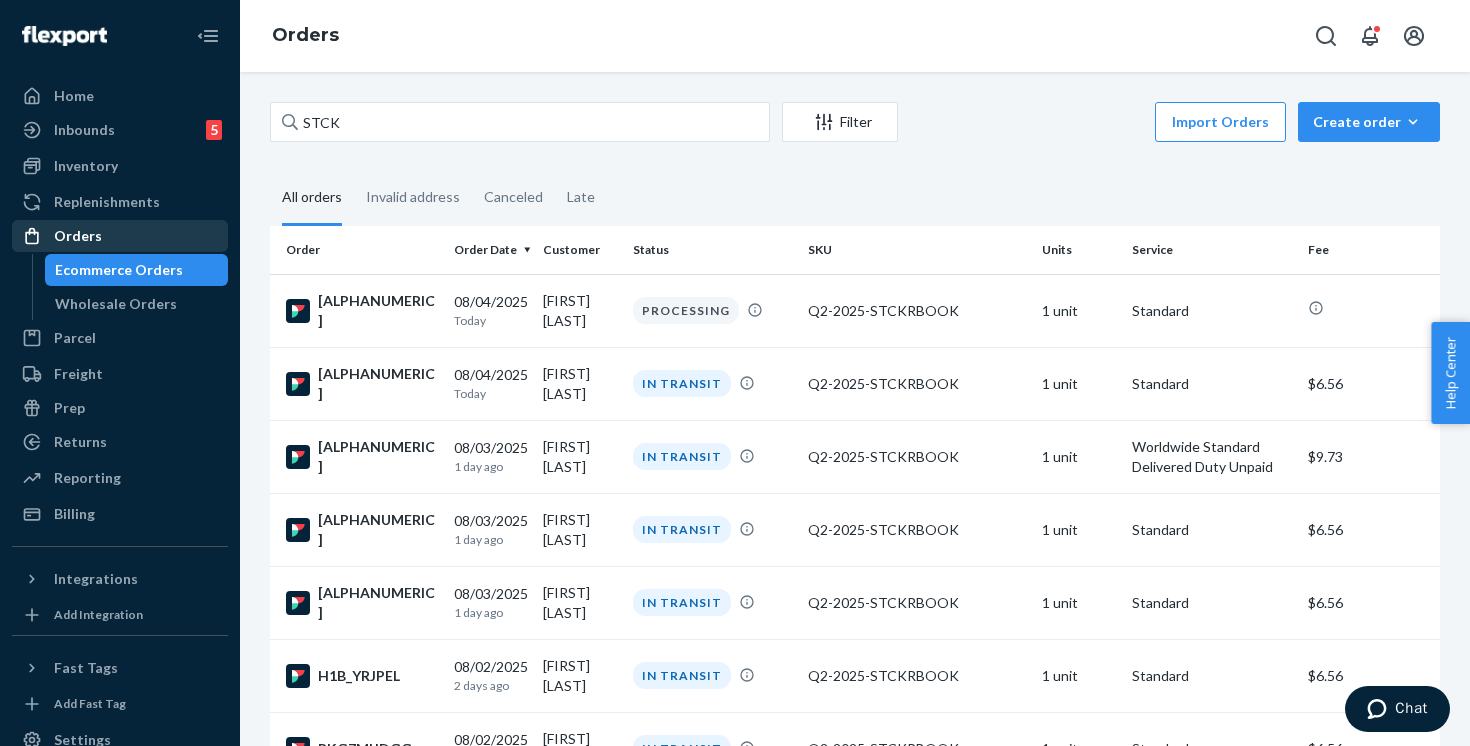 click on "Orders" at bounding box center (120, 236) 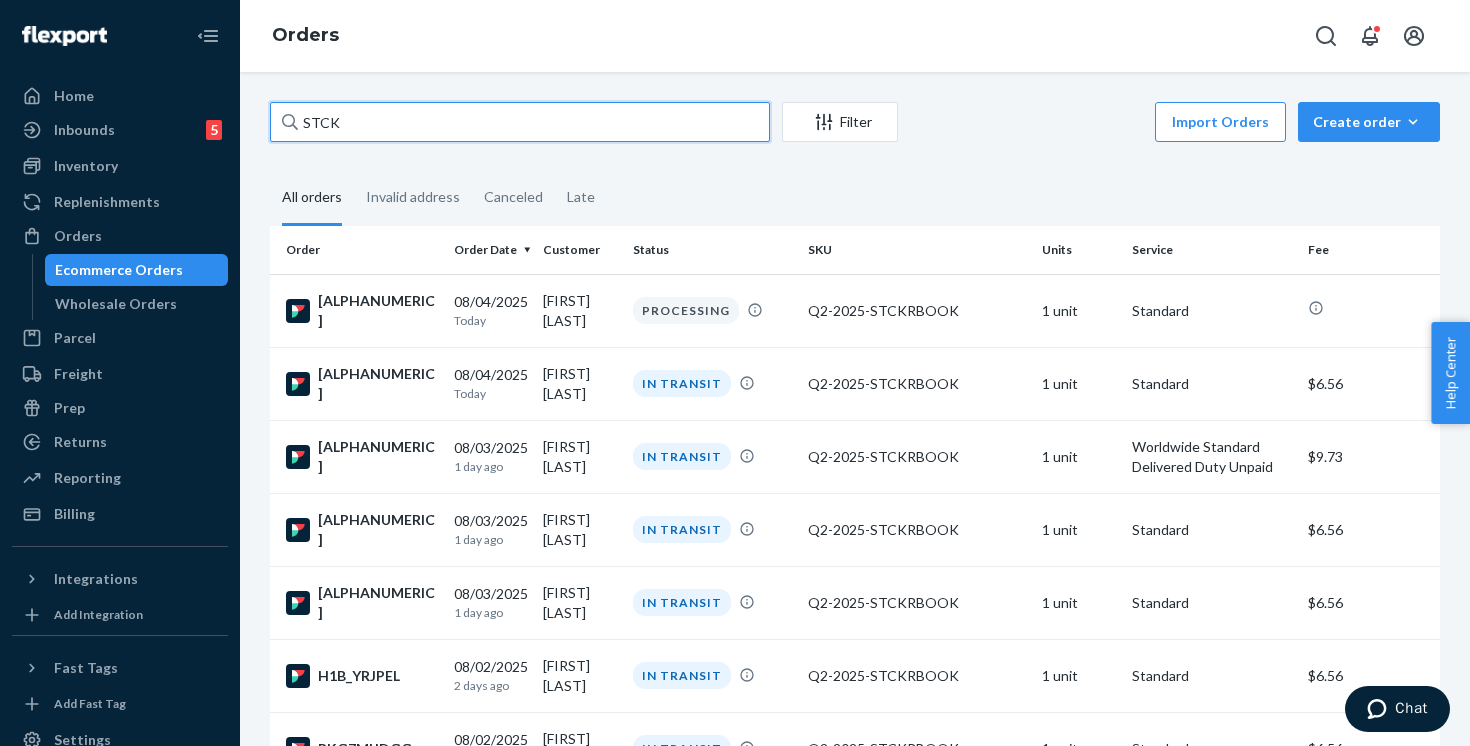 click on "STCK" at bounding box center (520, 122) 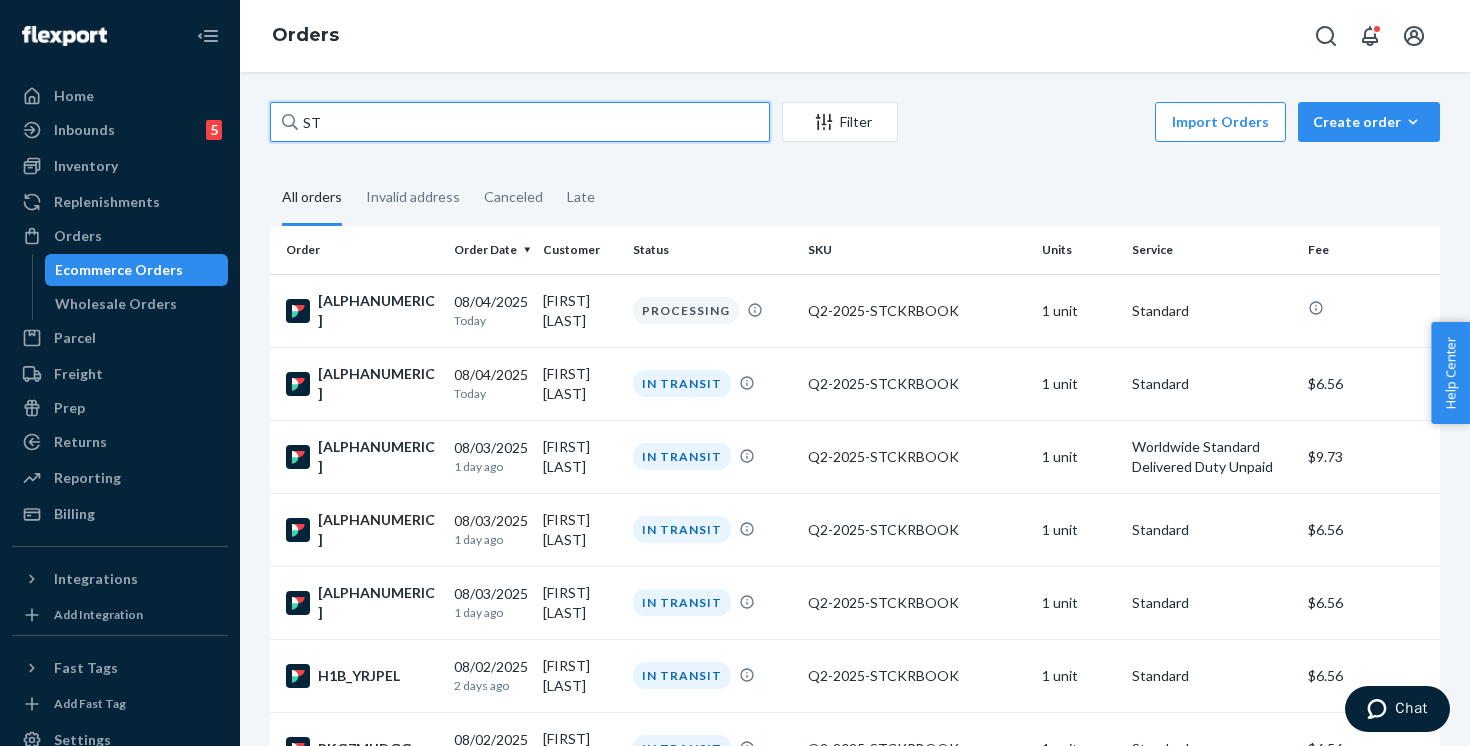 type on "S" 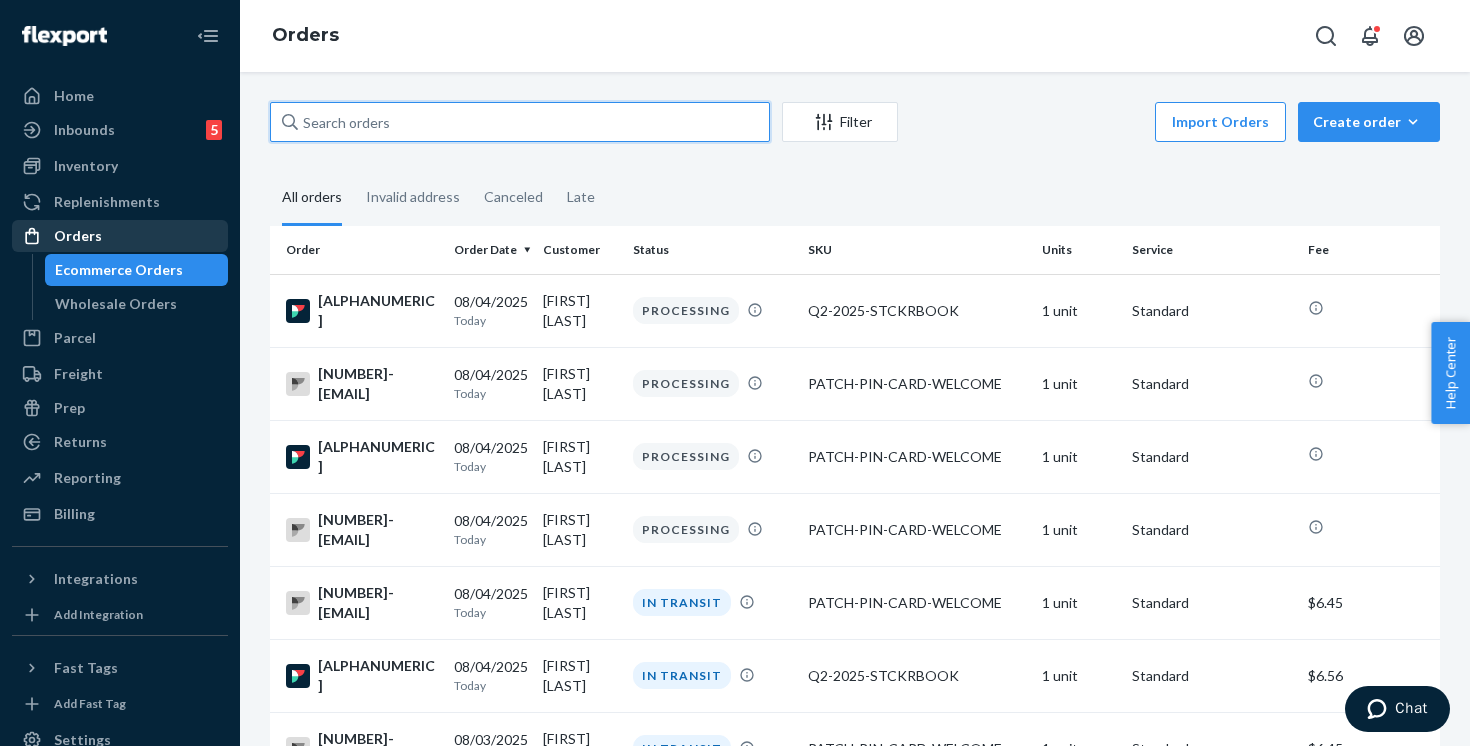 type 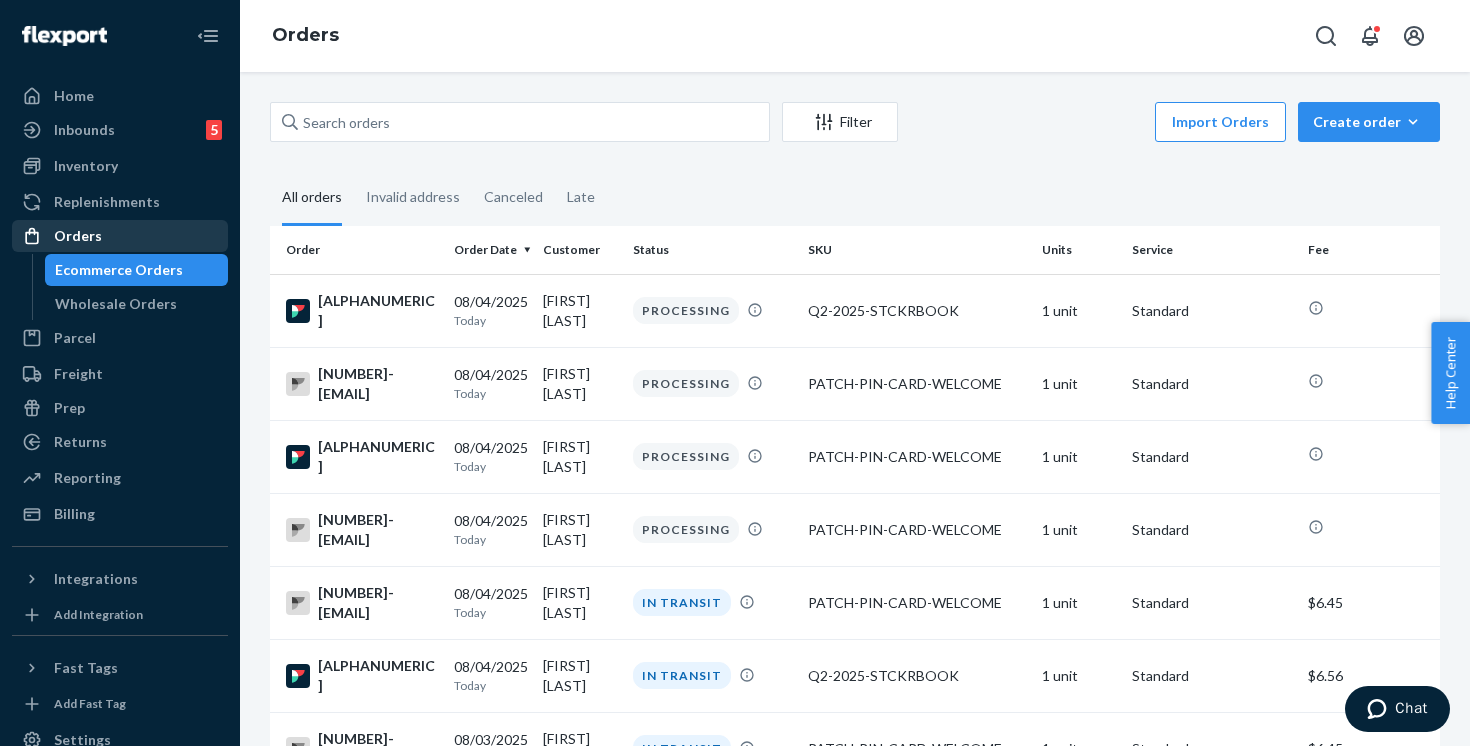 click on "Orders" at bounding box center [120, 236] 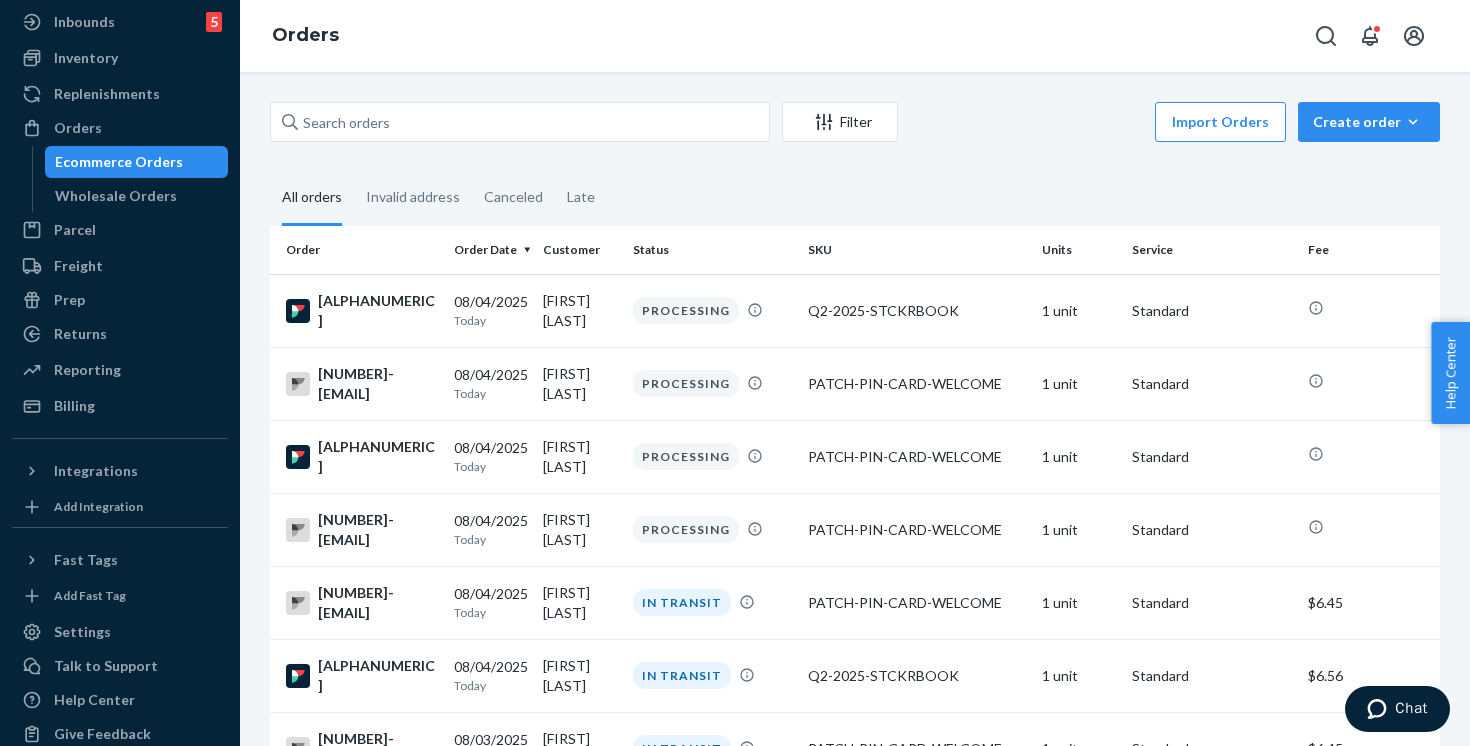 scroll, scrollTop: 136, scrollLeft: 0, axis: vertical 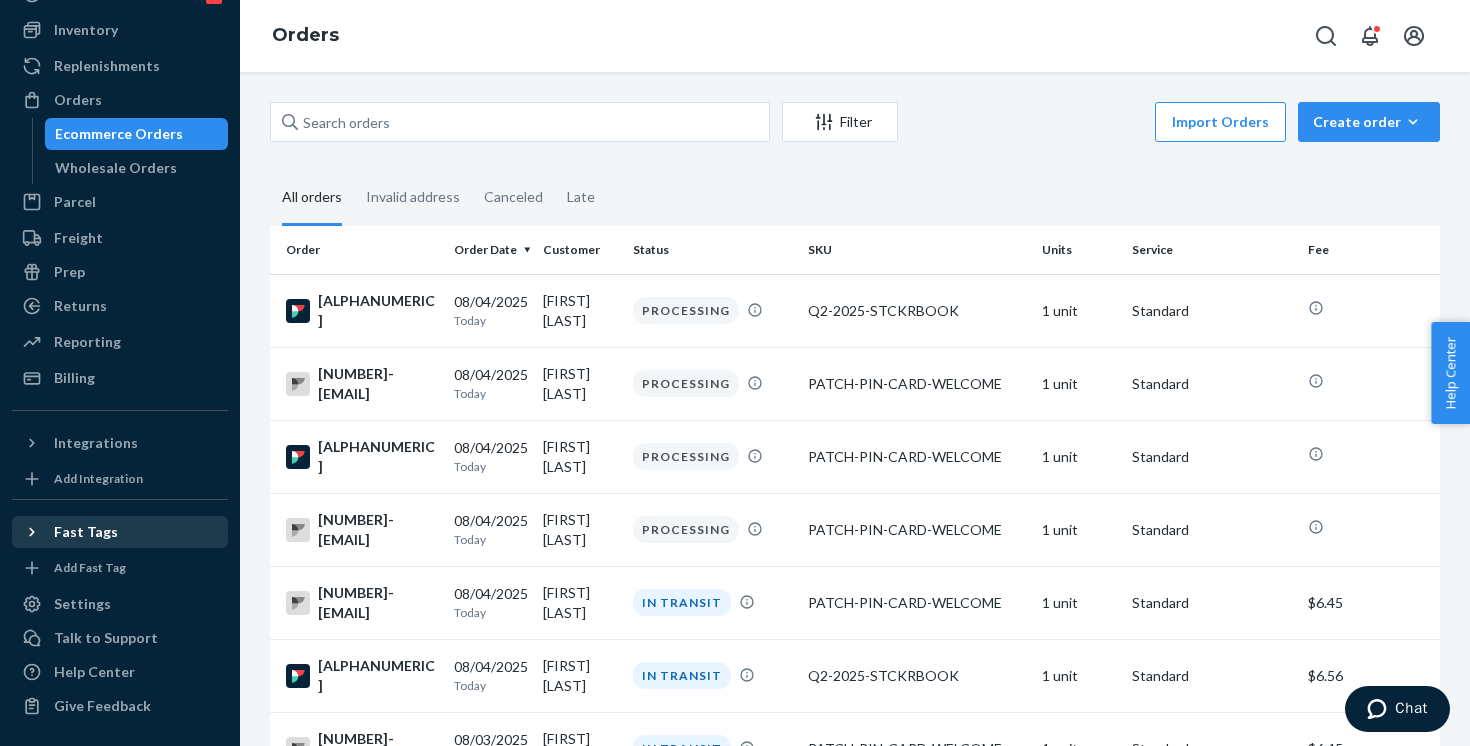 click on "Fast Tags" at bounding box center (86, 532) 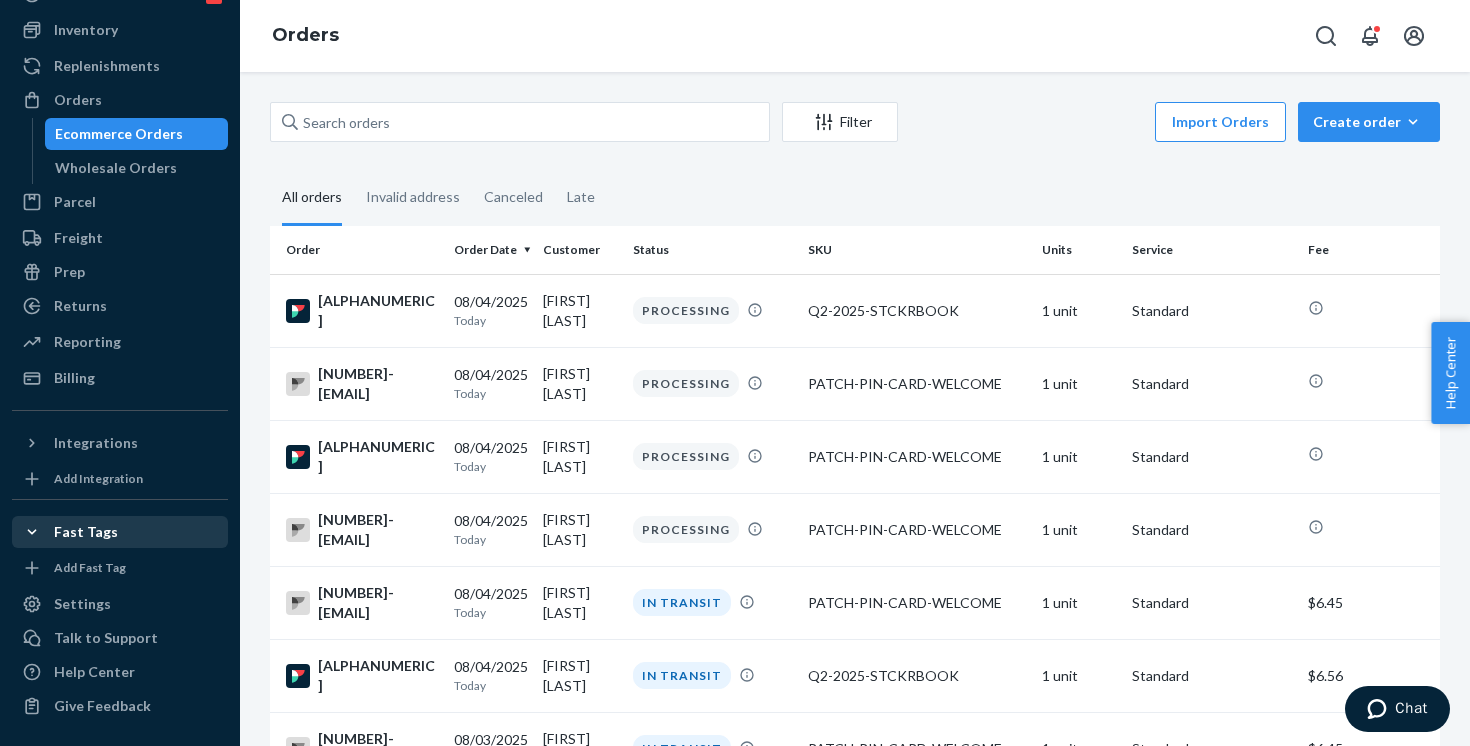 click on "Fast Tags" at bounding box center [86, 532] 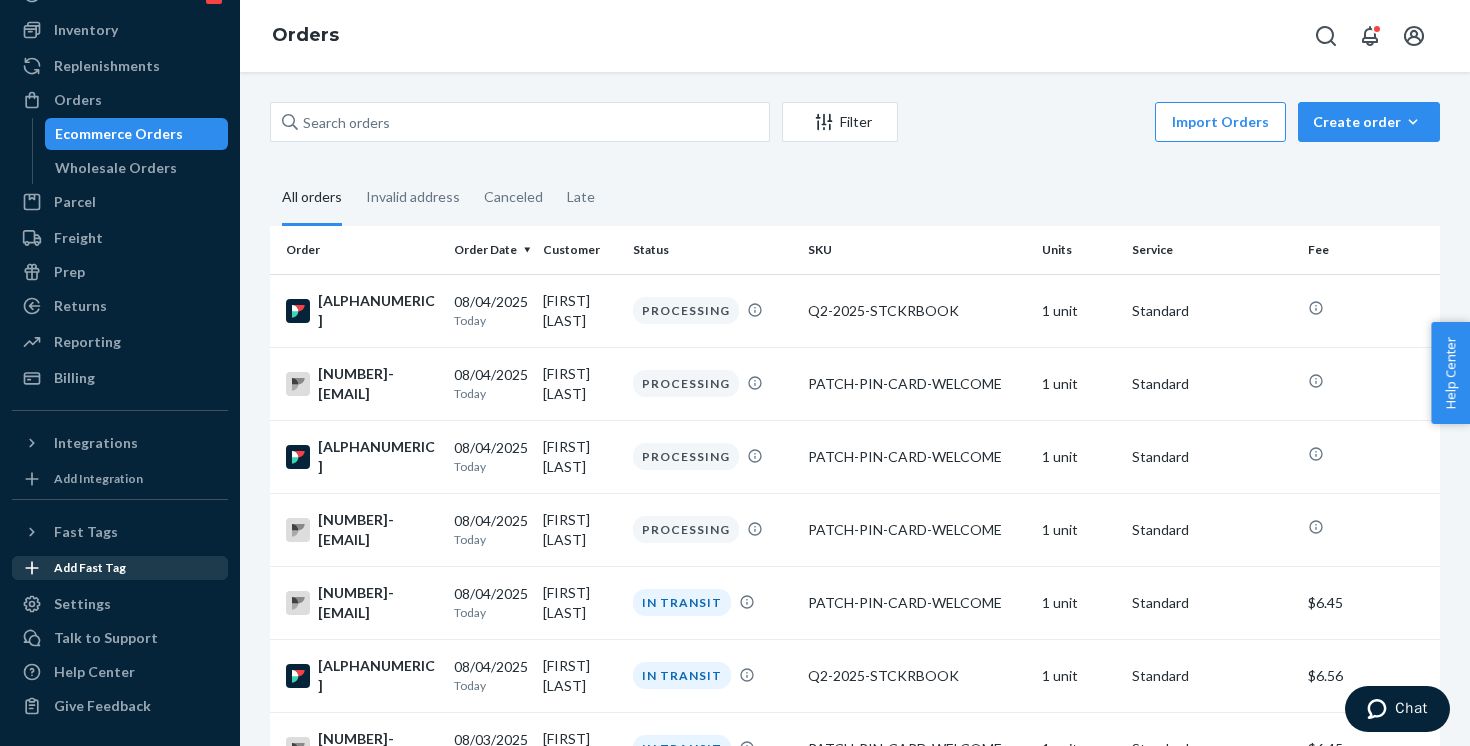 scroll, scrollTop: 0, scrollLeft: 0, axis: both 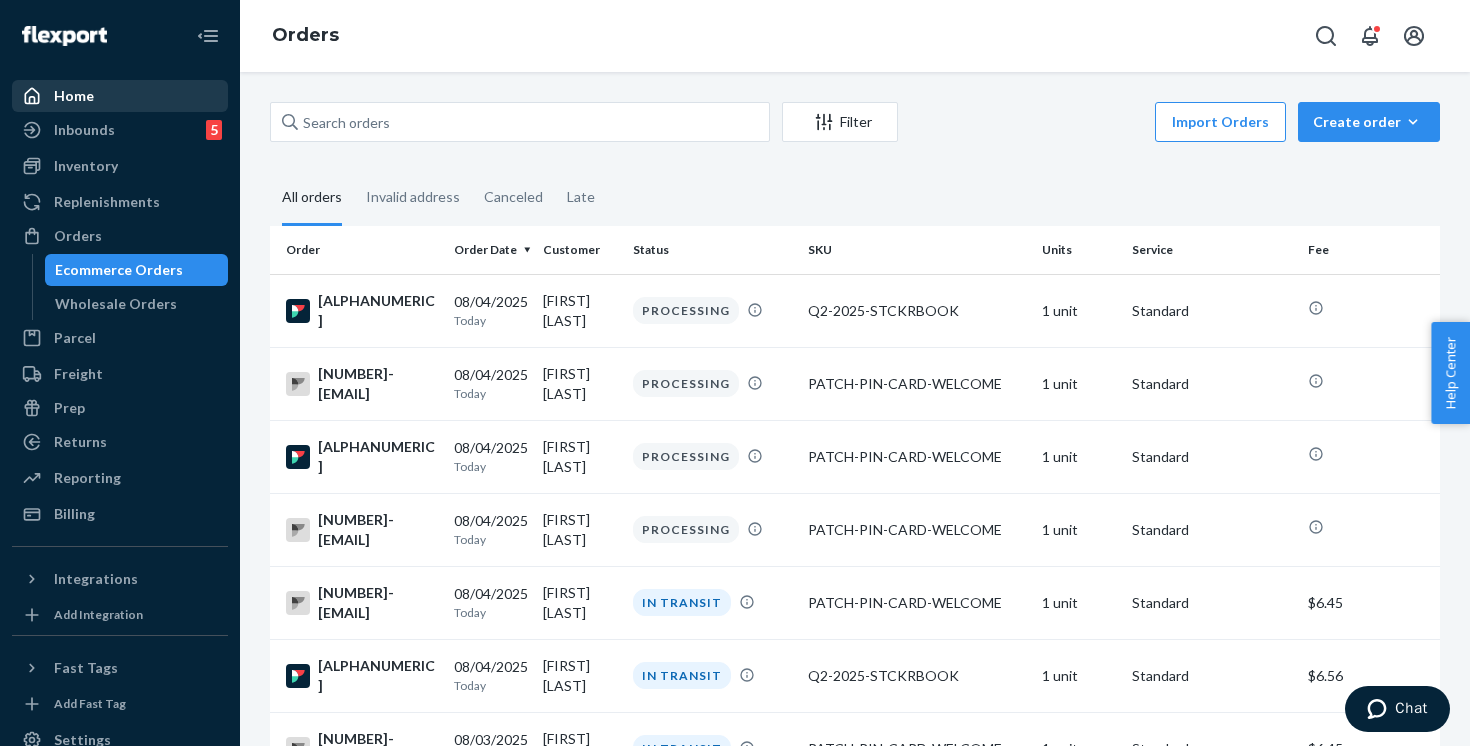 click on "Home" at bounding box center (120, 96) 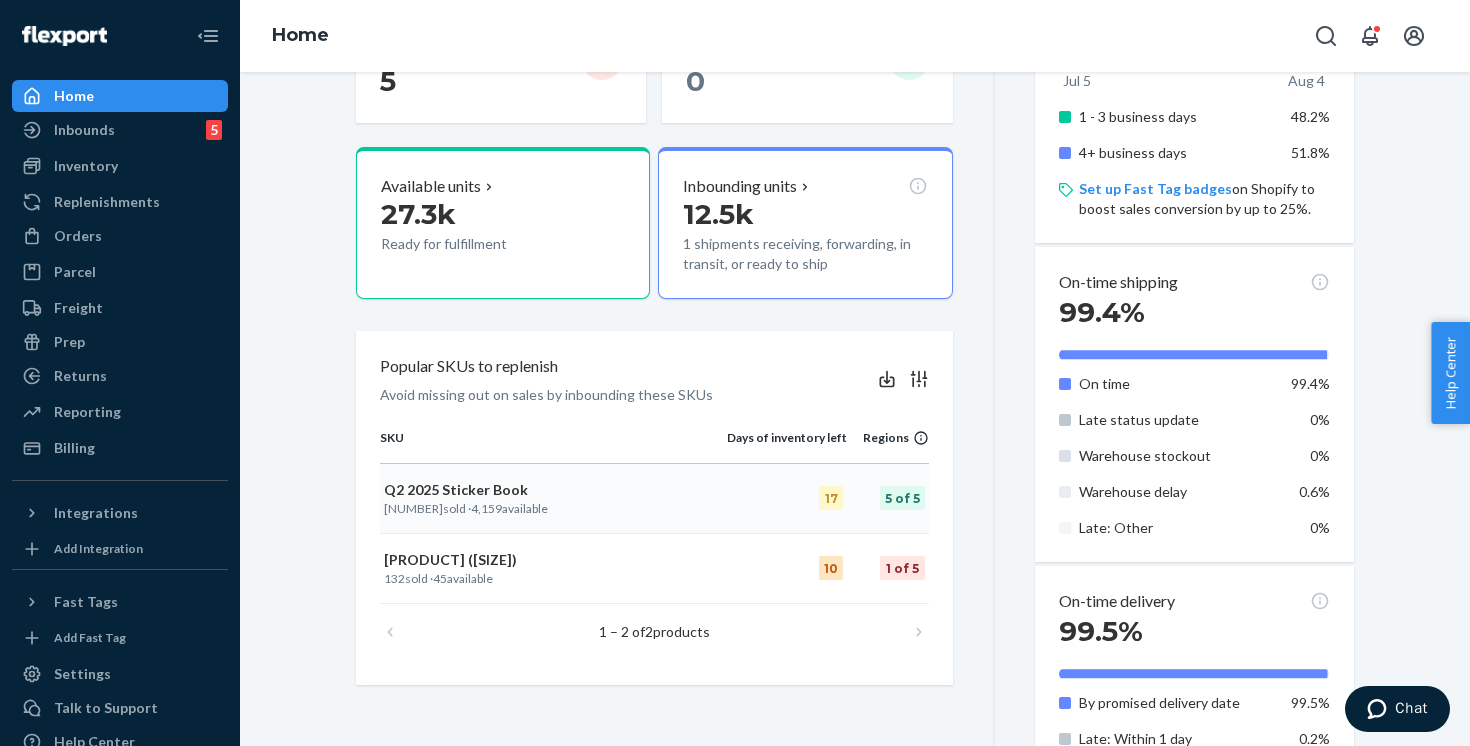 scroll, scrollTop: 575, scrollLeft: 0, axis: vertical 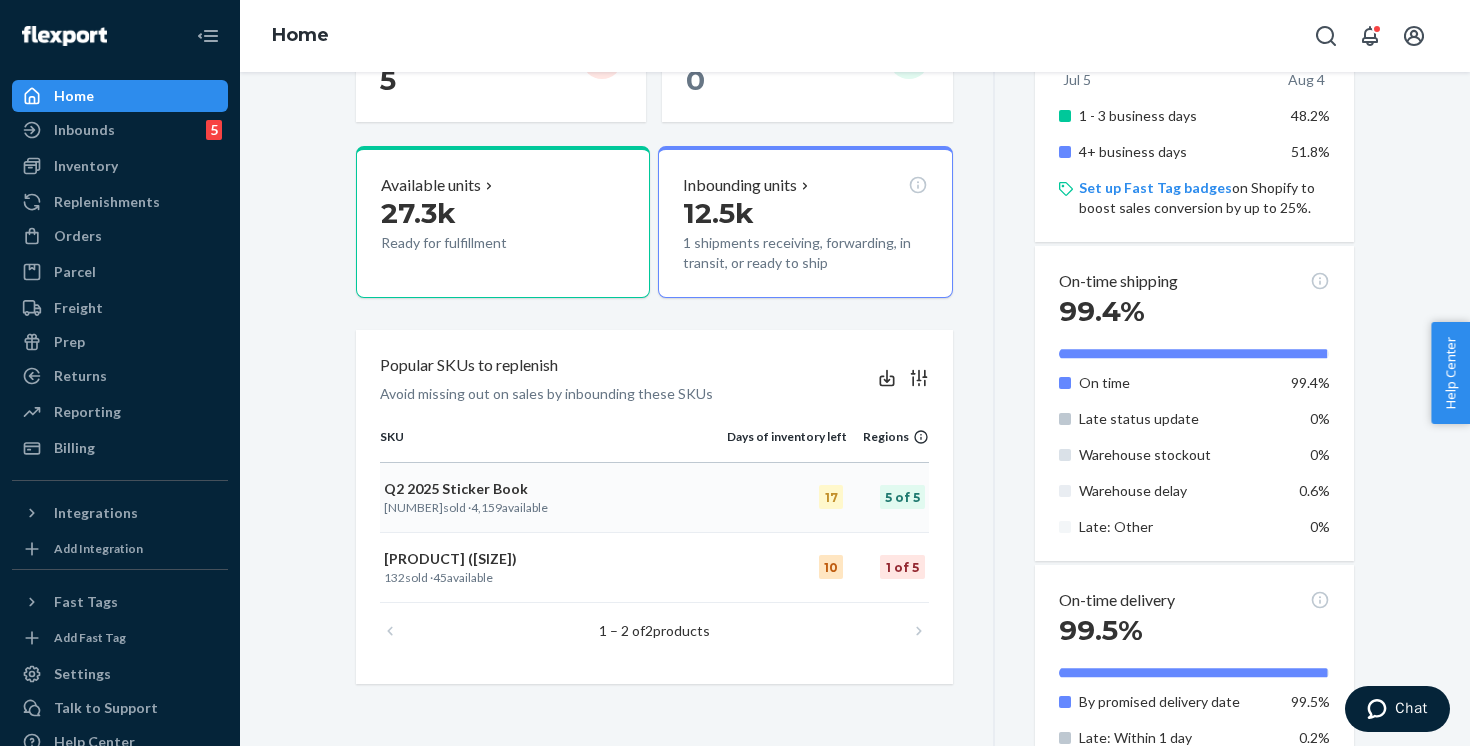 click on "4,159" at bounding box center [486, 507] 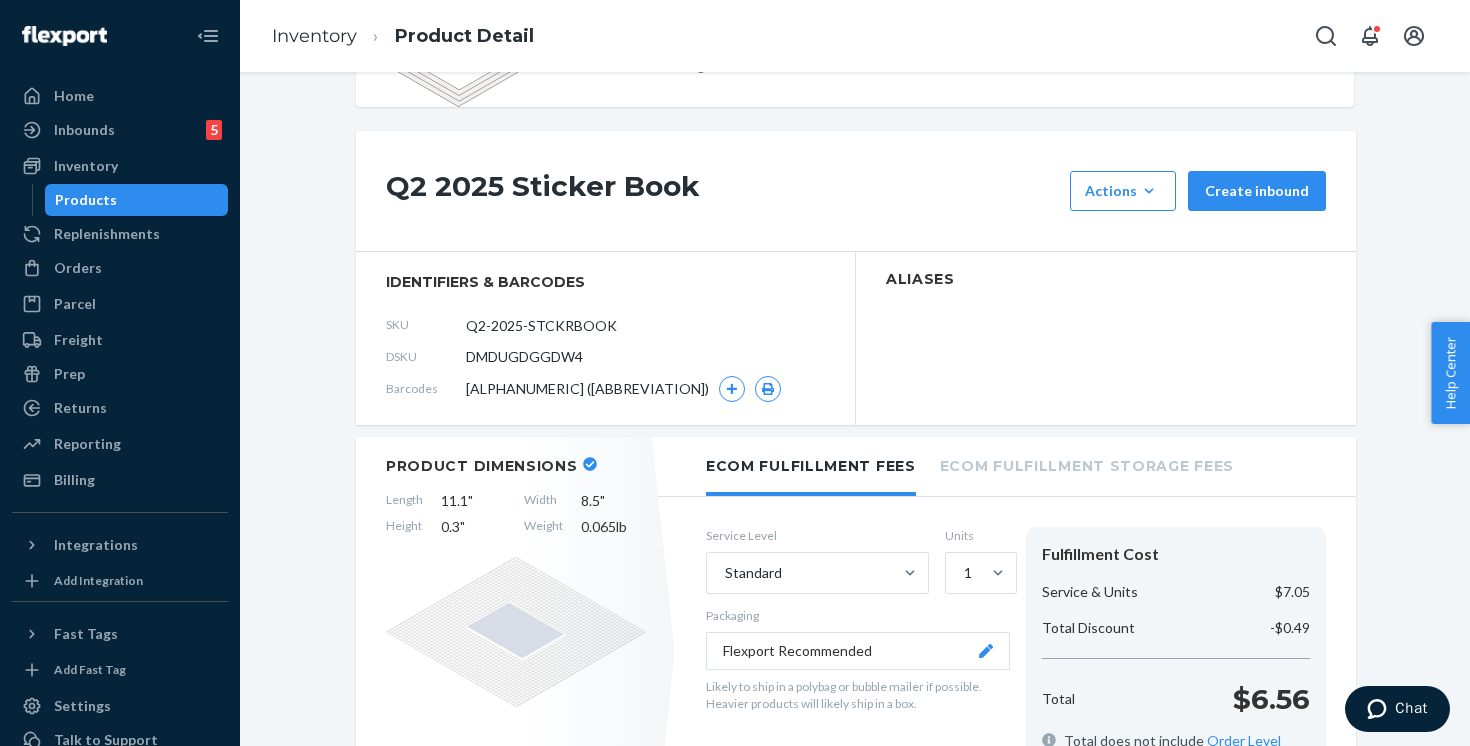 scroll, scrollTop: 142, scrollLeft: 0, axis: vertical 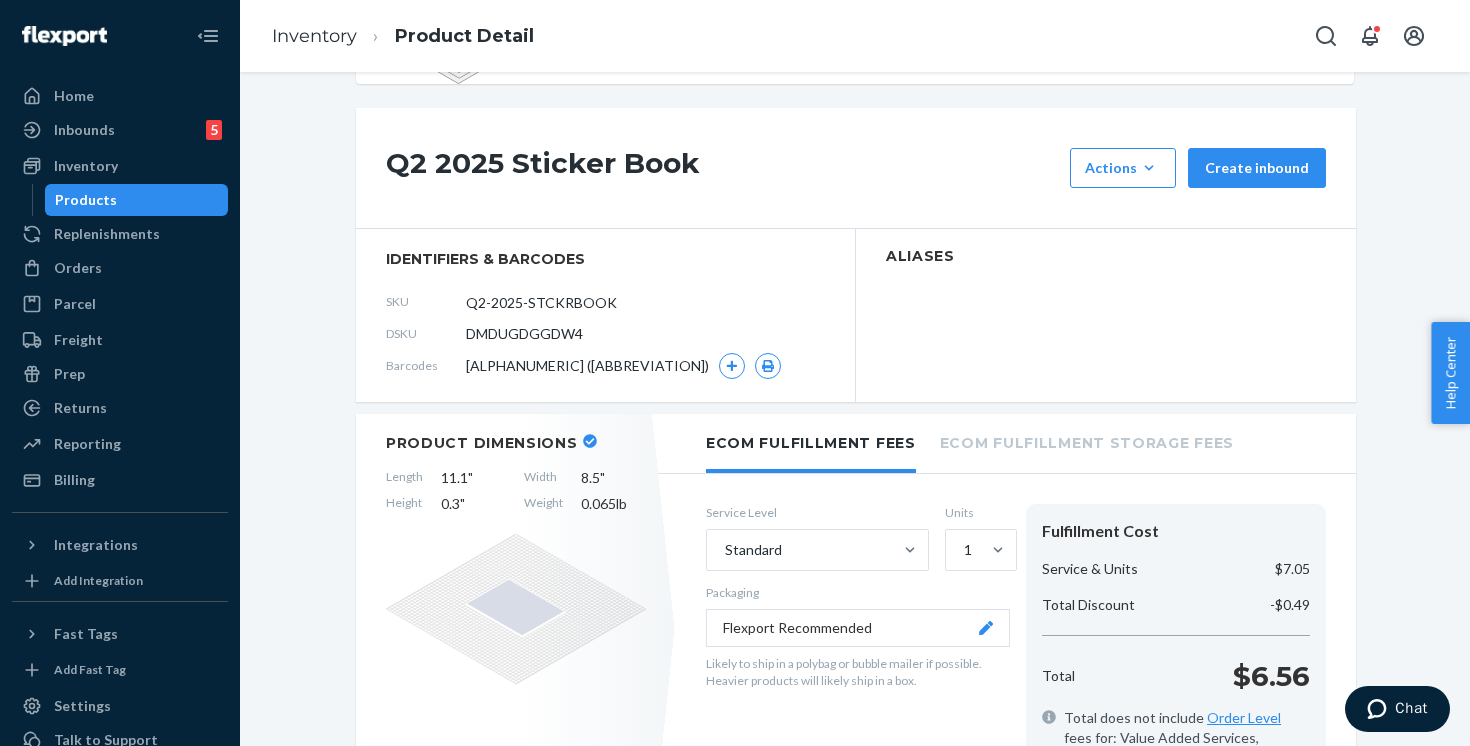 click on "Ecom Fulfillment Storage Fees" at bounding box center [1087, 441] 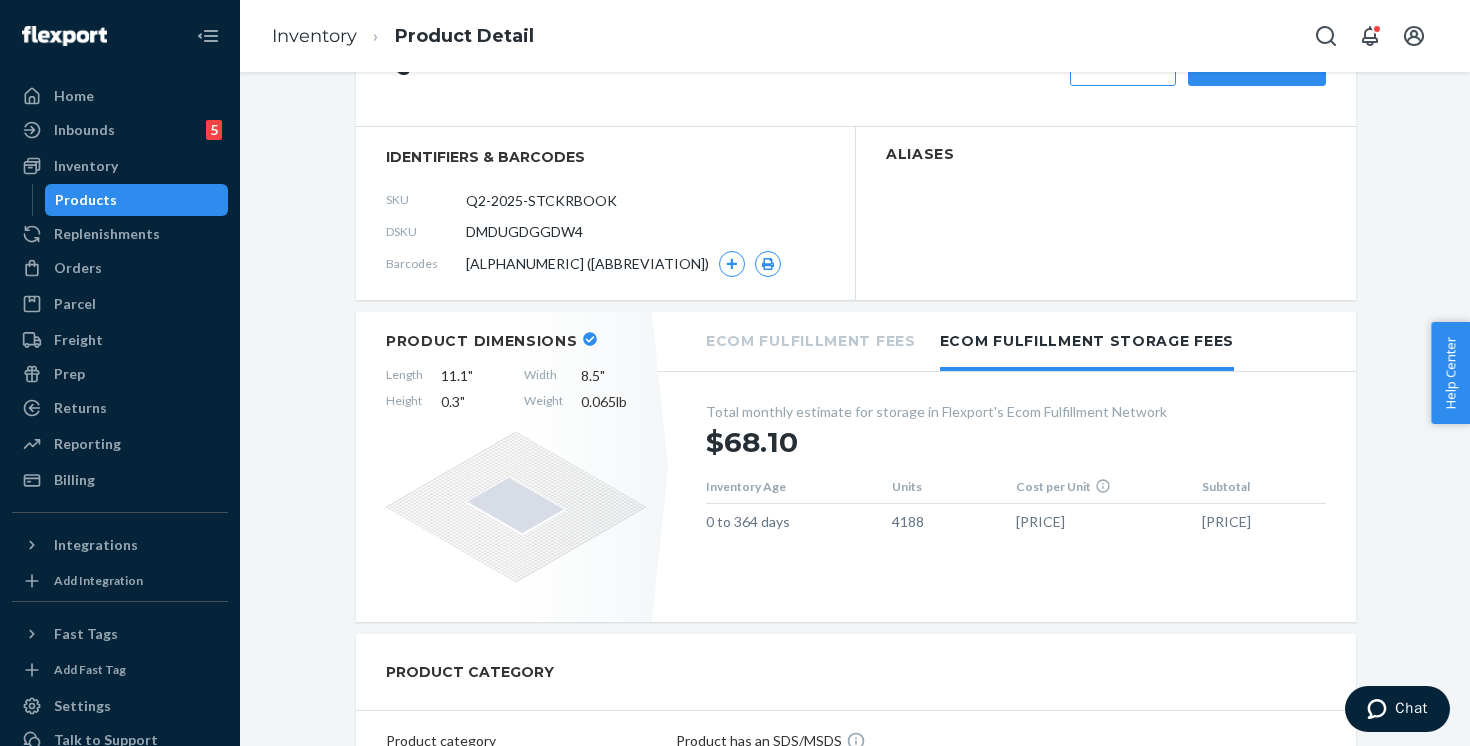 scroll, scrollTop: 249, scrollLeft: 0, axis: vertical 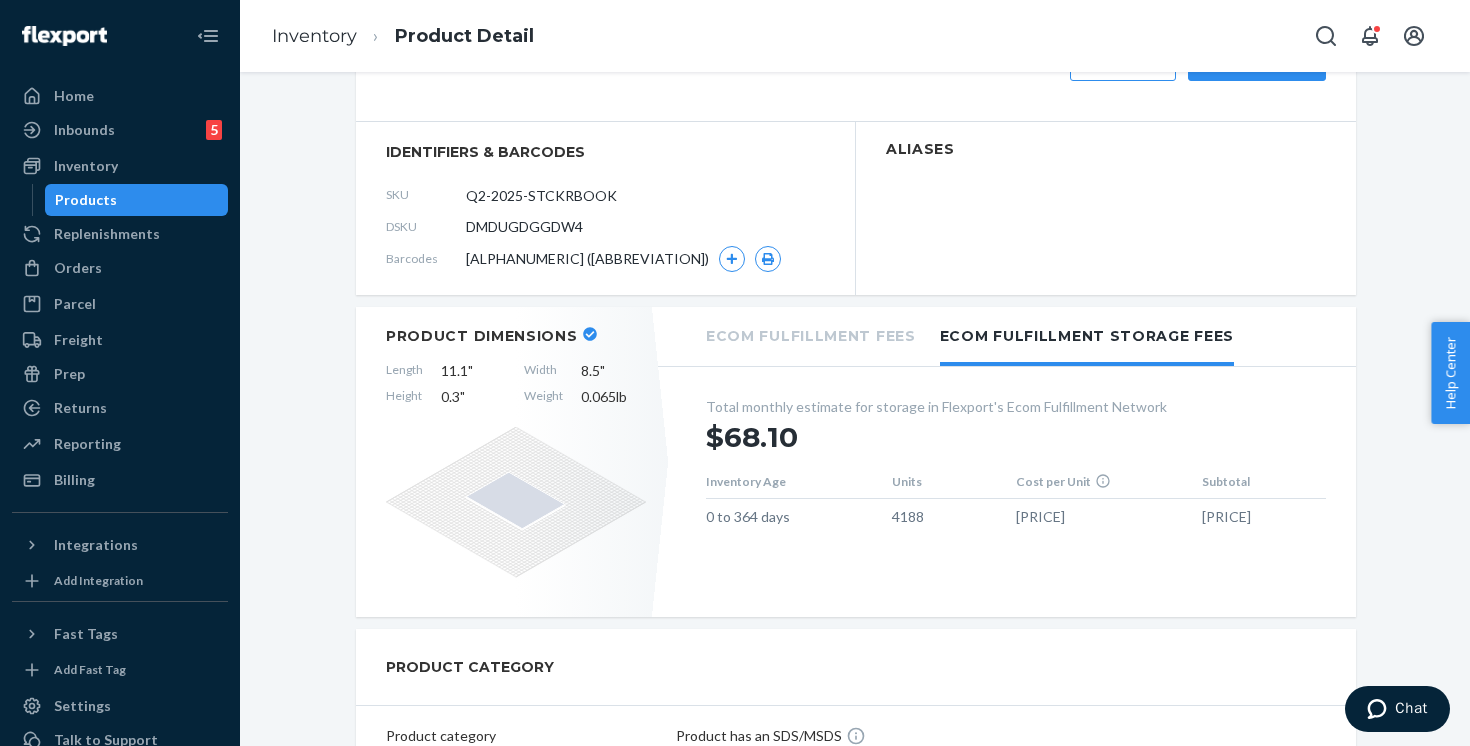 click on "Ecom Fulfillment Fees" at bounding box center (811, 334) 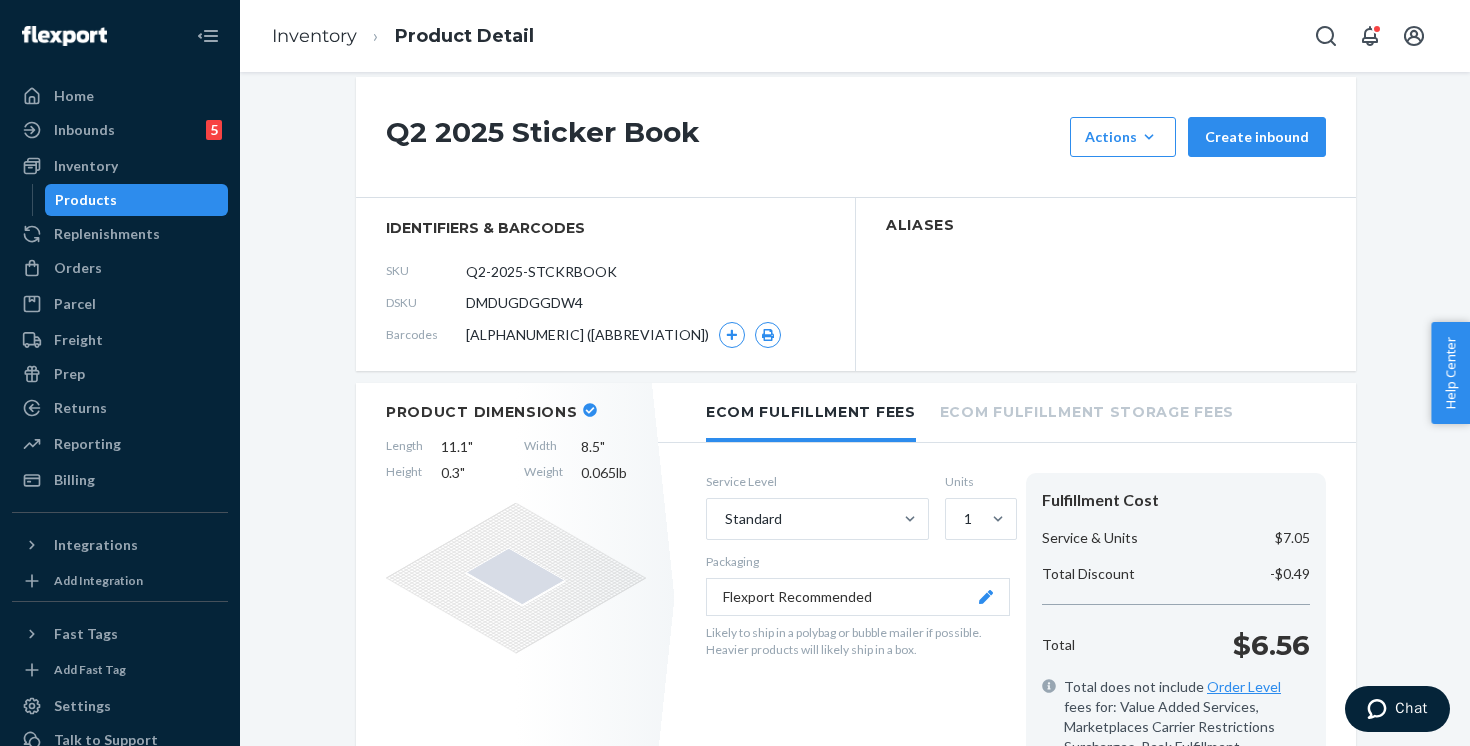 scroll, scrollTop: 169, scrollLeft: 0, axis: vertical 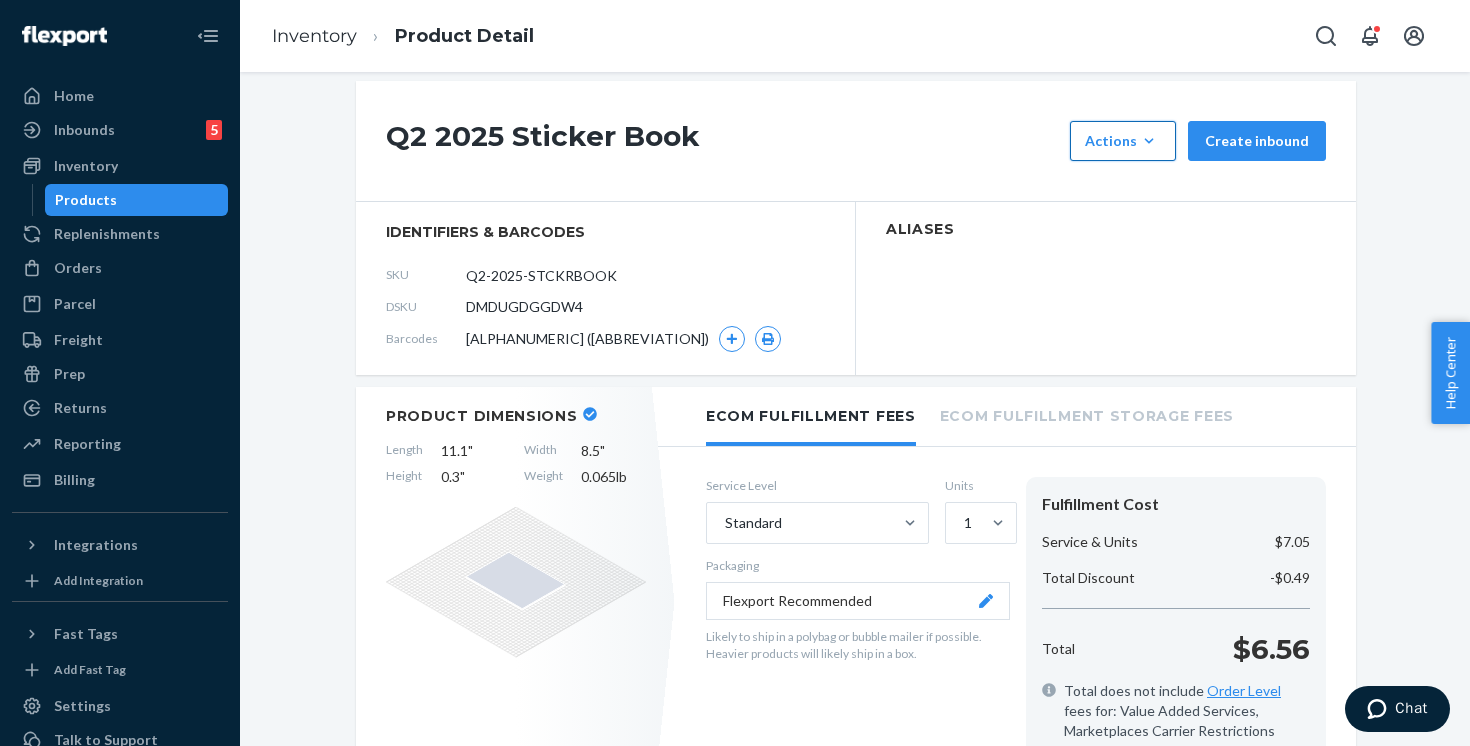 click 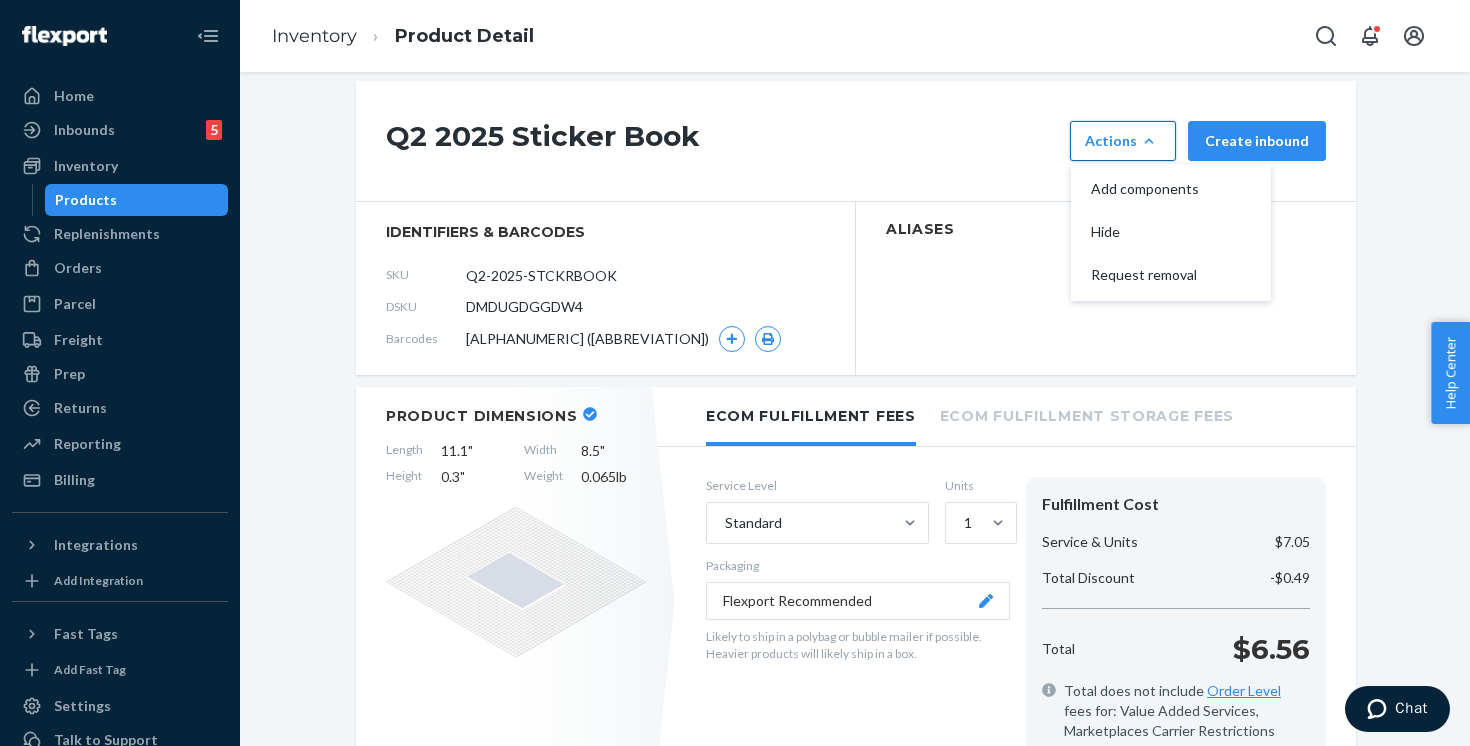 click on "Q2 2025 Sticker Book" at bounding box center (723, 141) 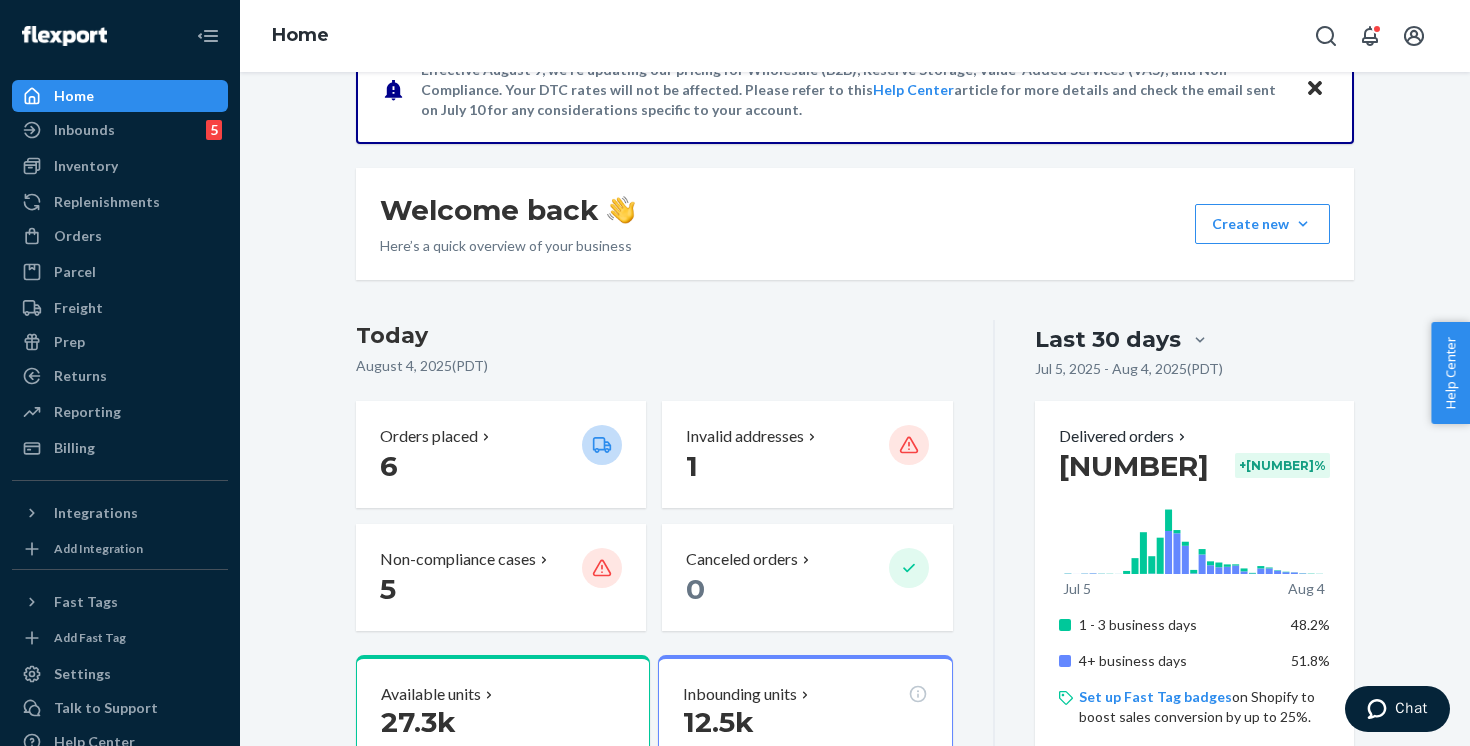 scroll, scrollTop: 712, scrollLeft: 0, axis: vertical 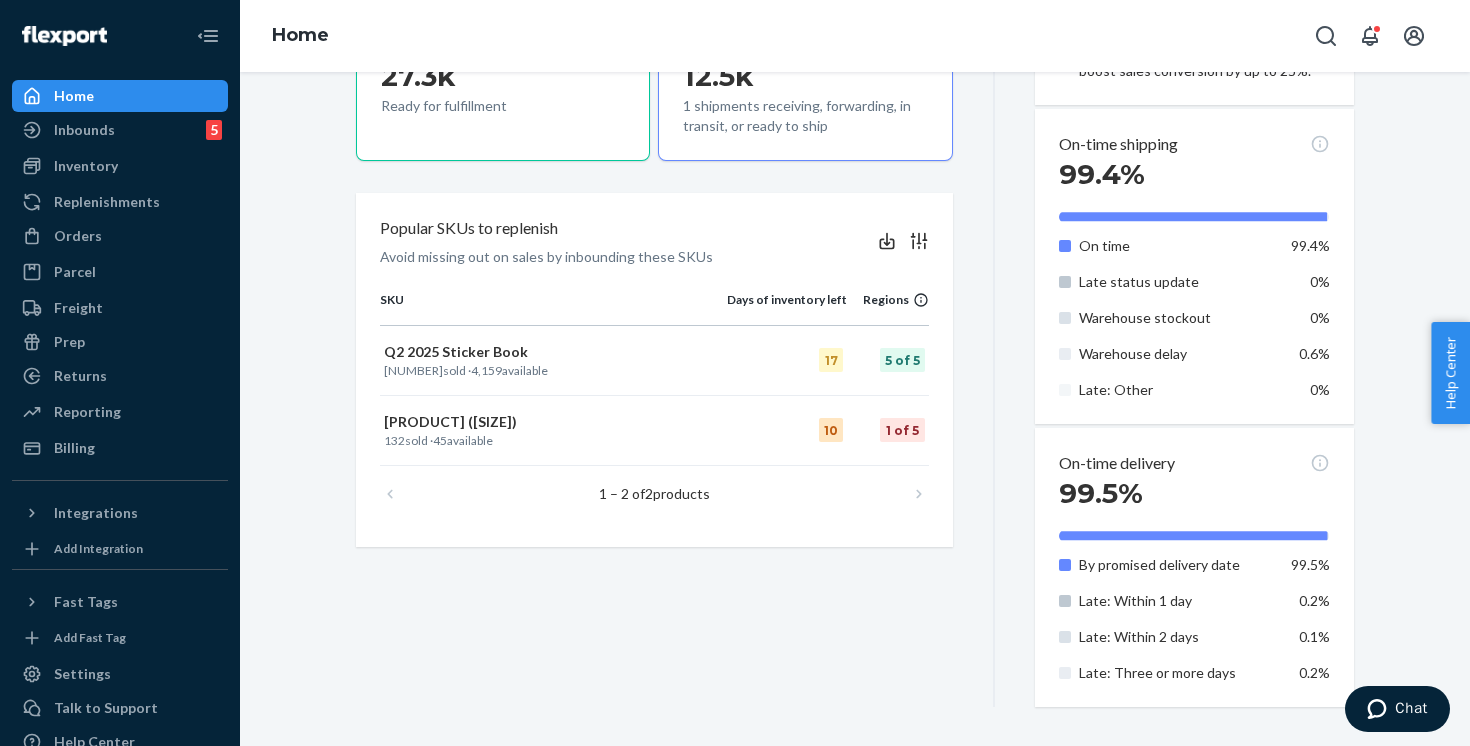 click 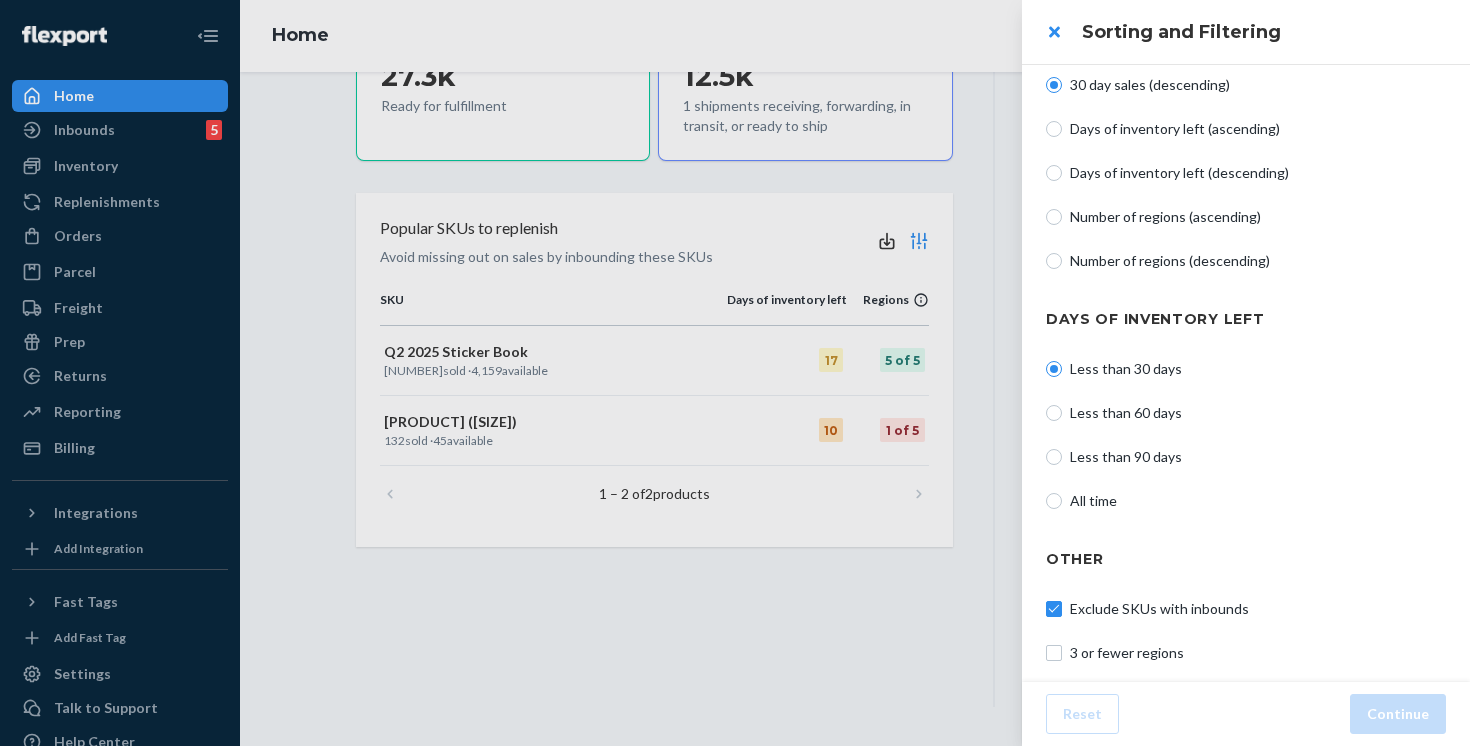scroll, scrollTop: 0, scrollLeft: 0, axis: both 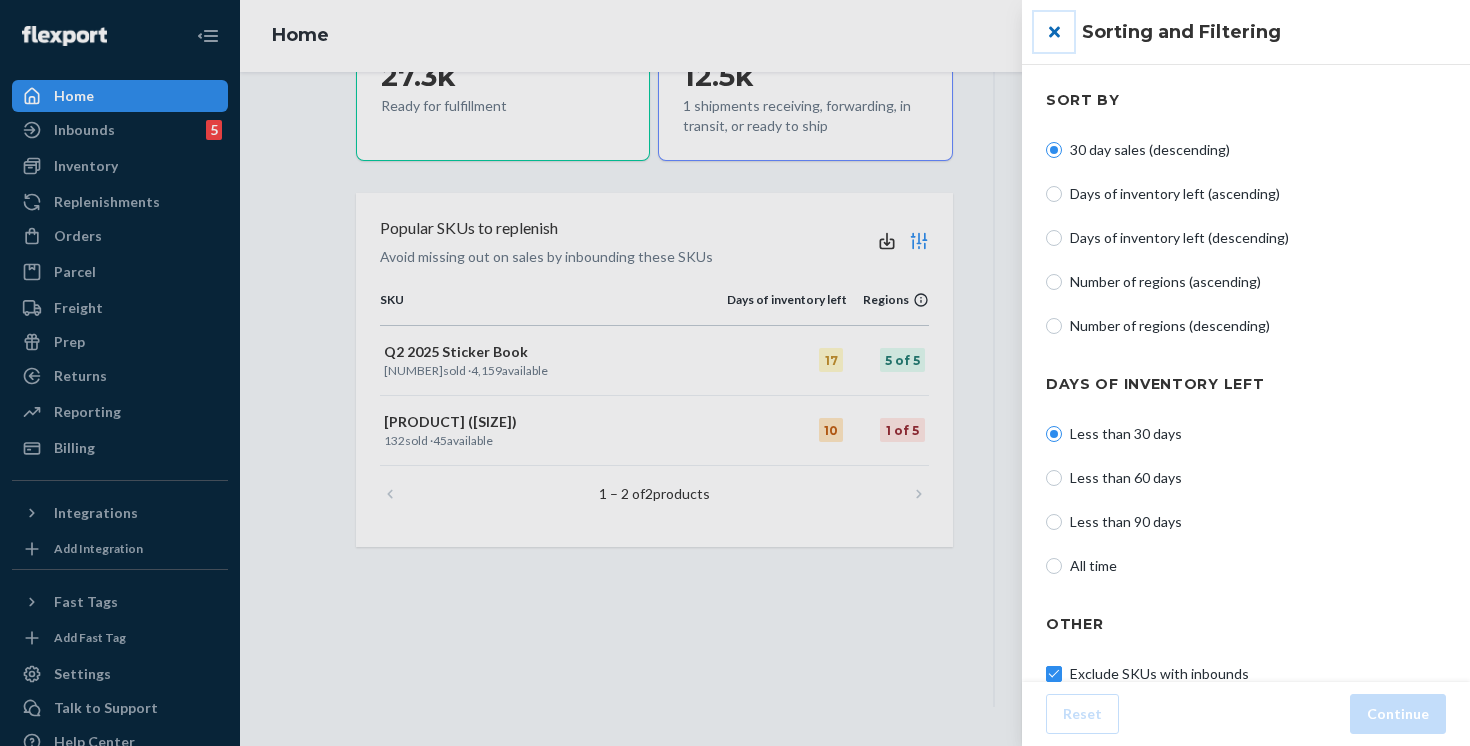 click at bounding box center [1054, 32] 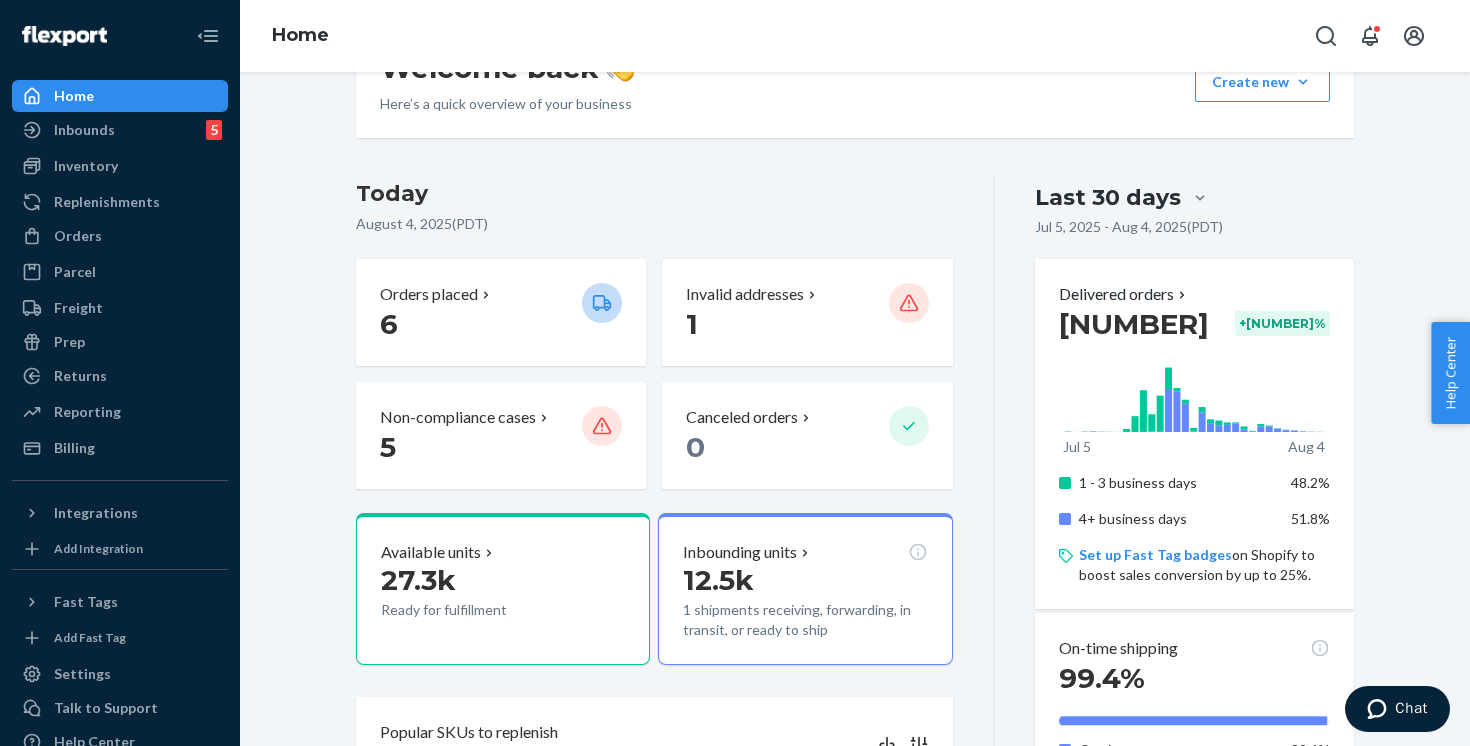 scroll, scrollTop: 199, scrollLeft: 0, axis: vertical 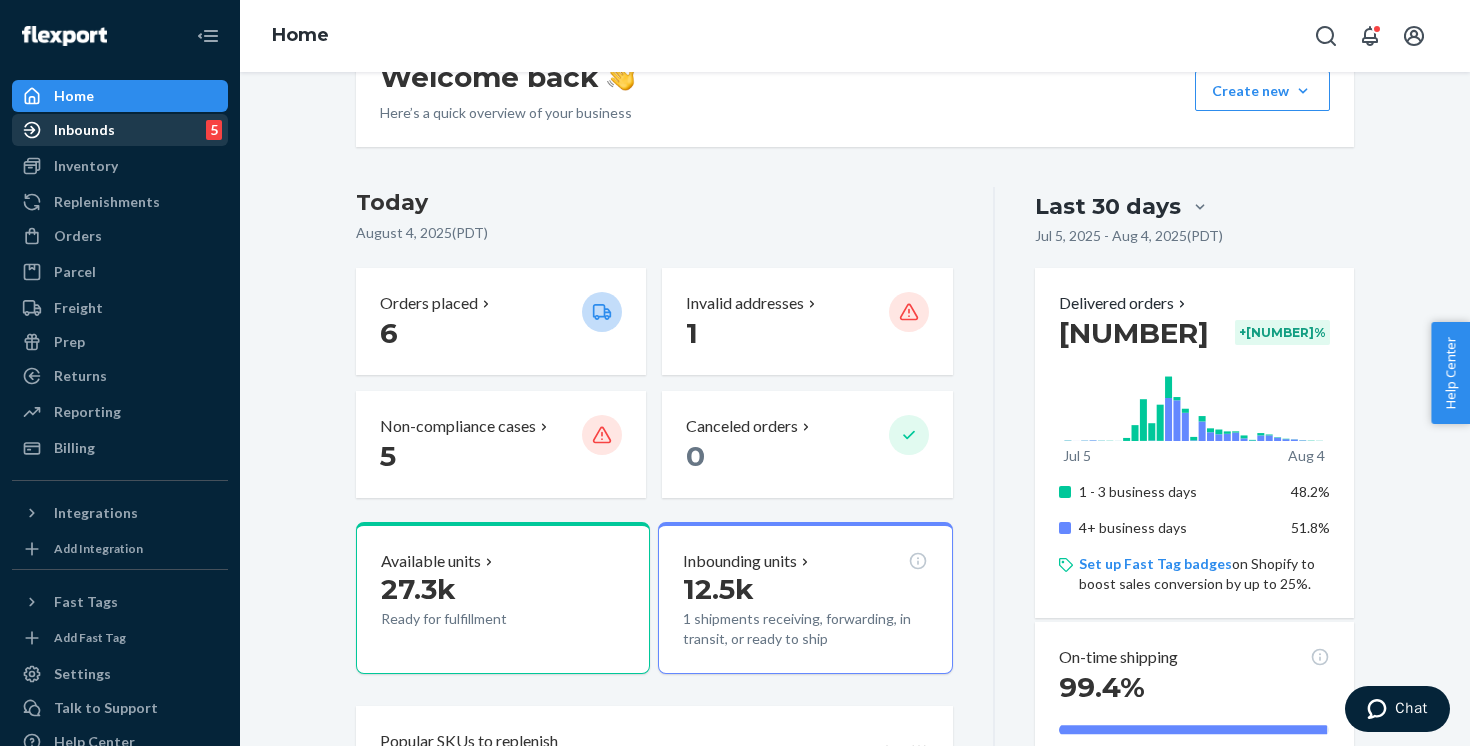 click on "Inbounds" at bounding box center (84, 130) 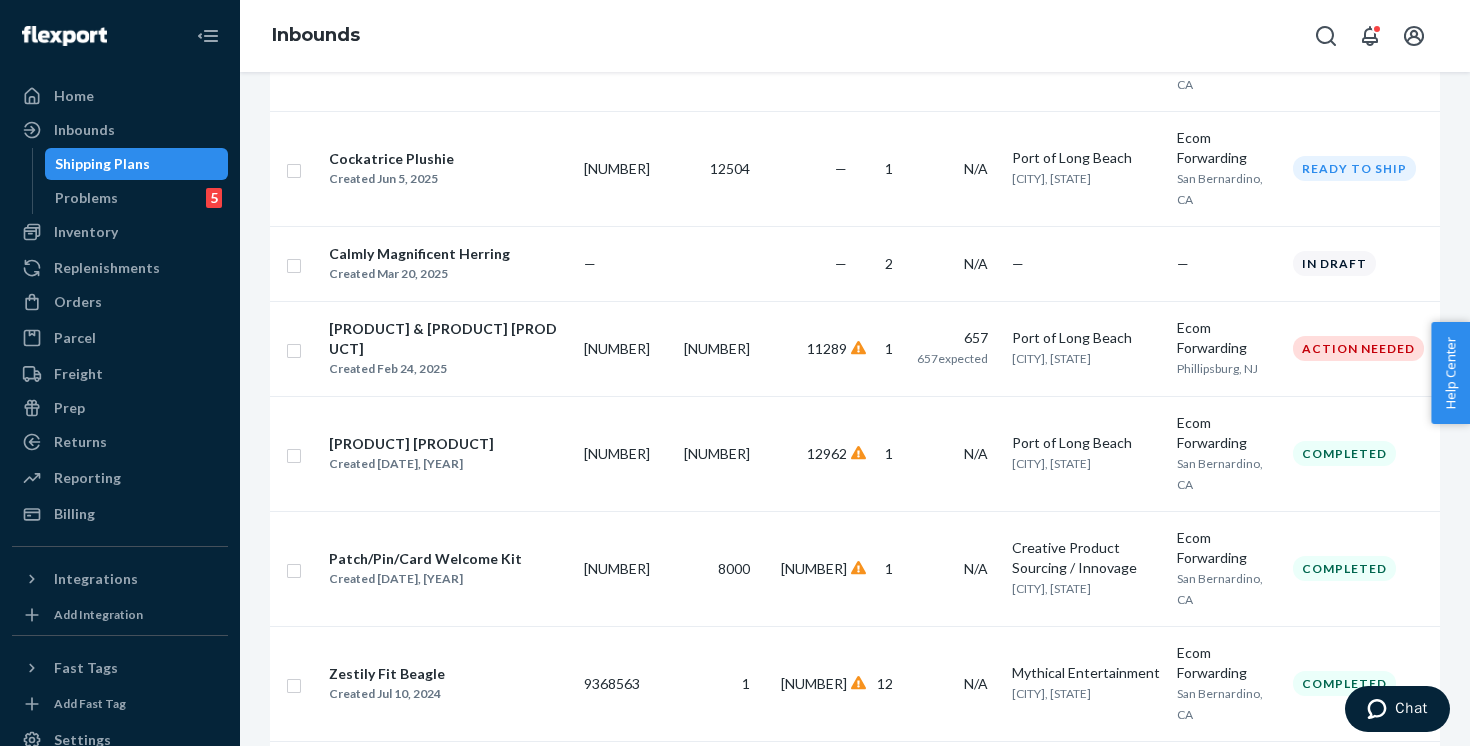 scroll, scrollTop: 585, scrollLeft: 0, axis: vertical 